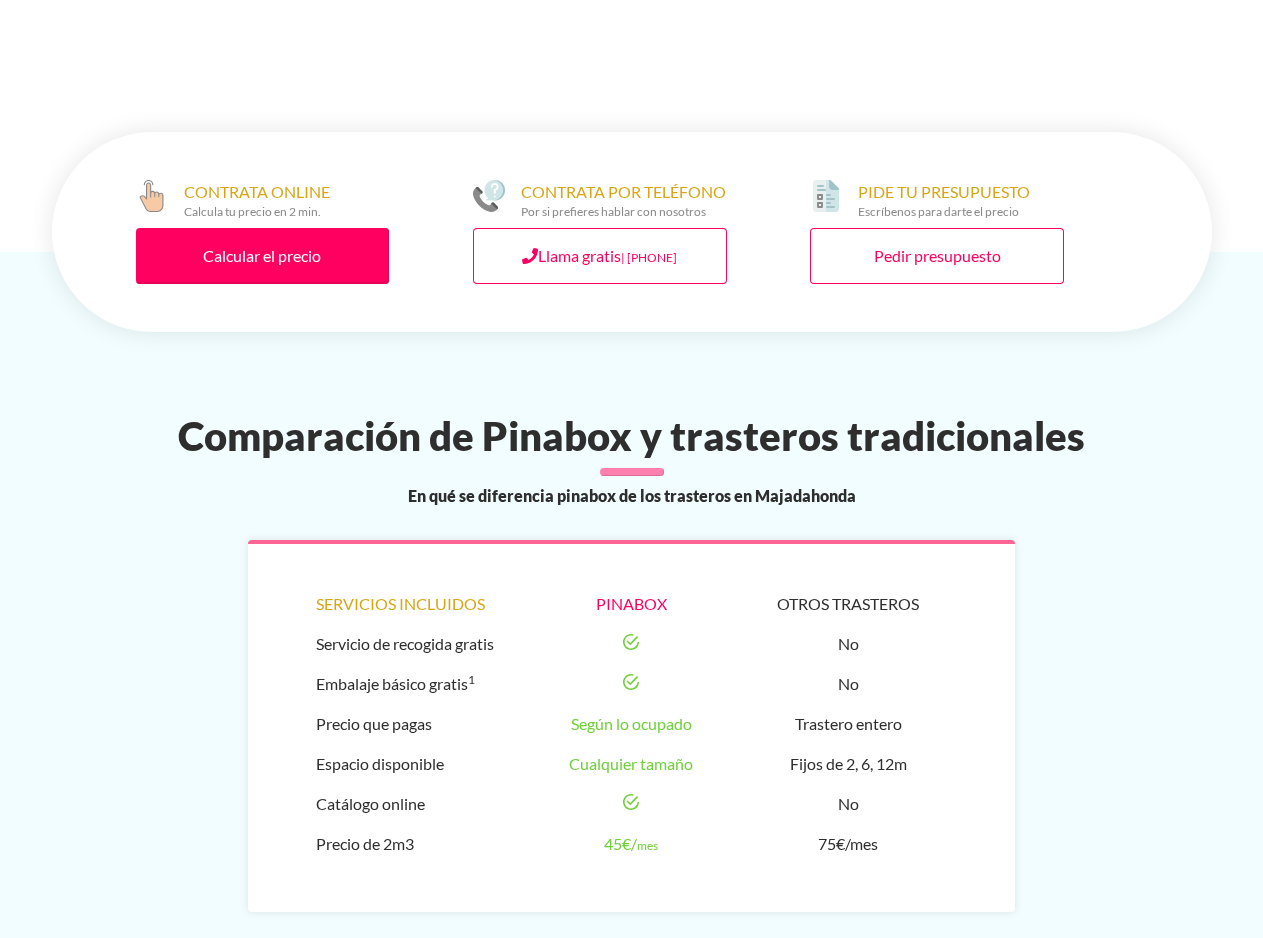 scroll, scrollTop: 1224, scrollLeft: 0, axis: vertical 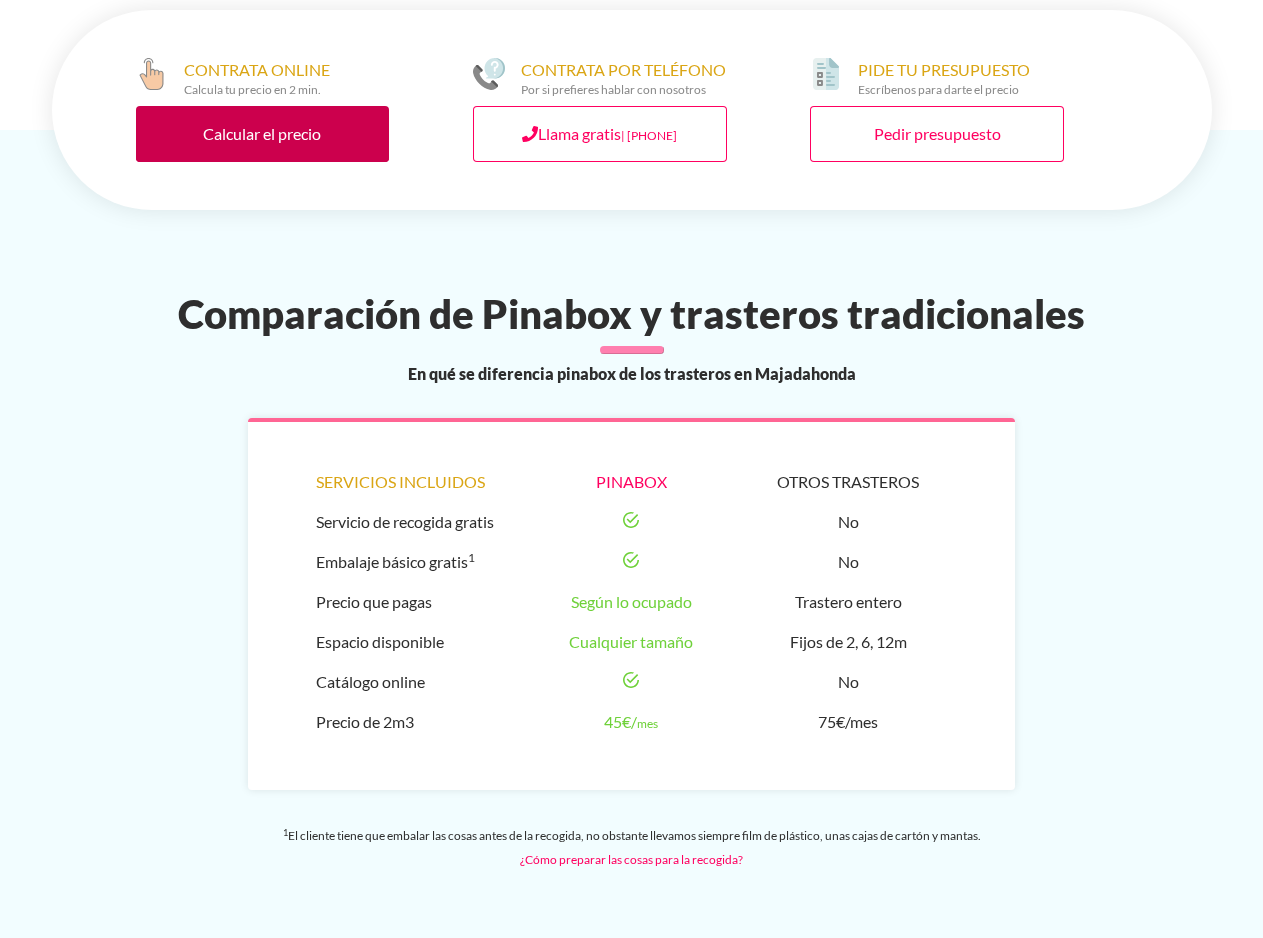 click on "Calcular el precio" at bounding box center (263, 134) 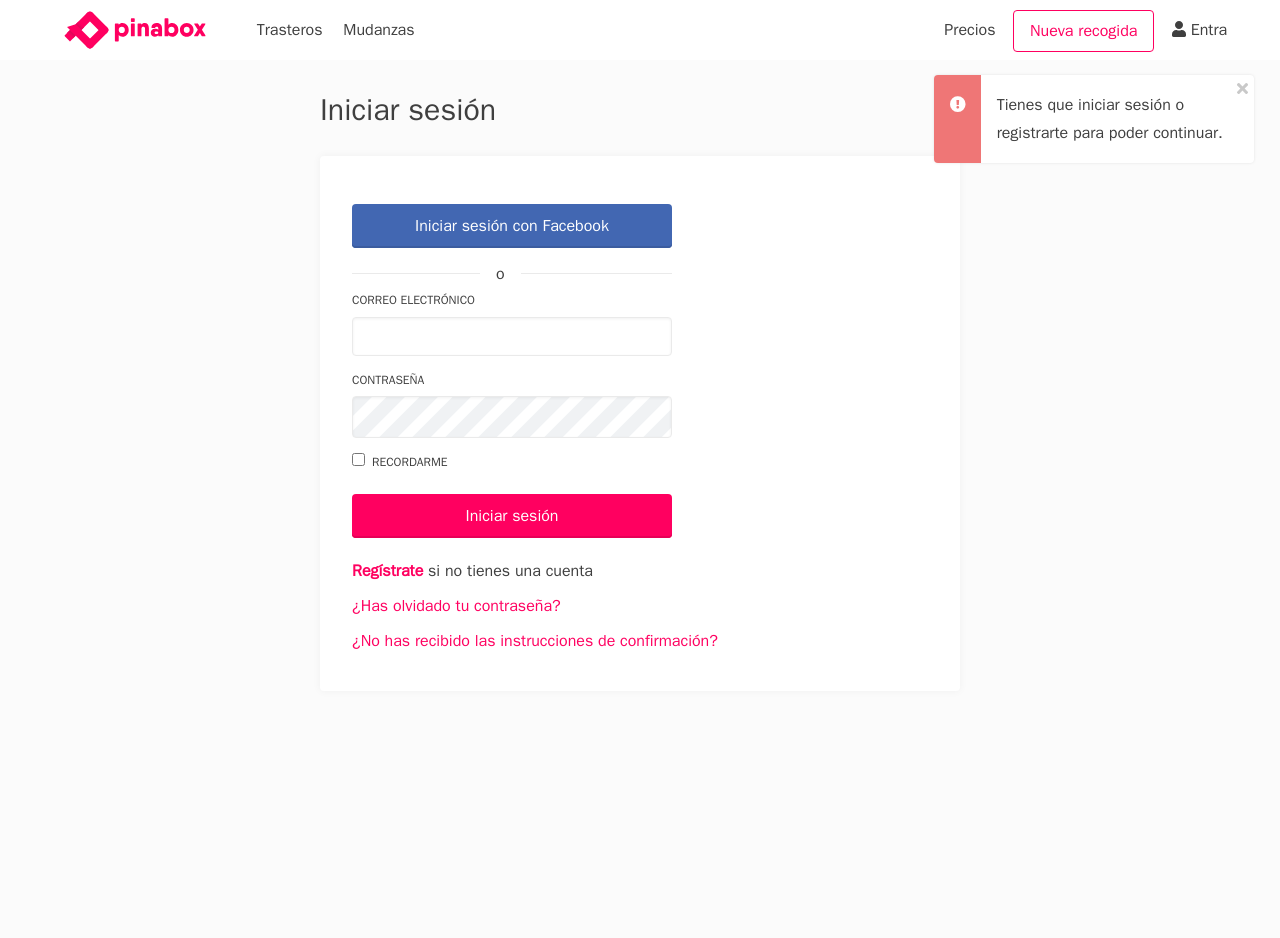 scroll, scrollTop: 0, scrollLeft: 0, axis: both 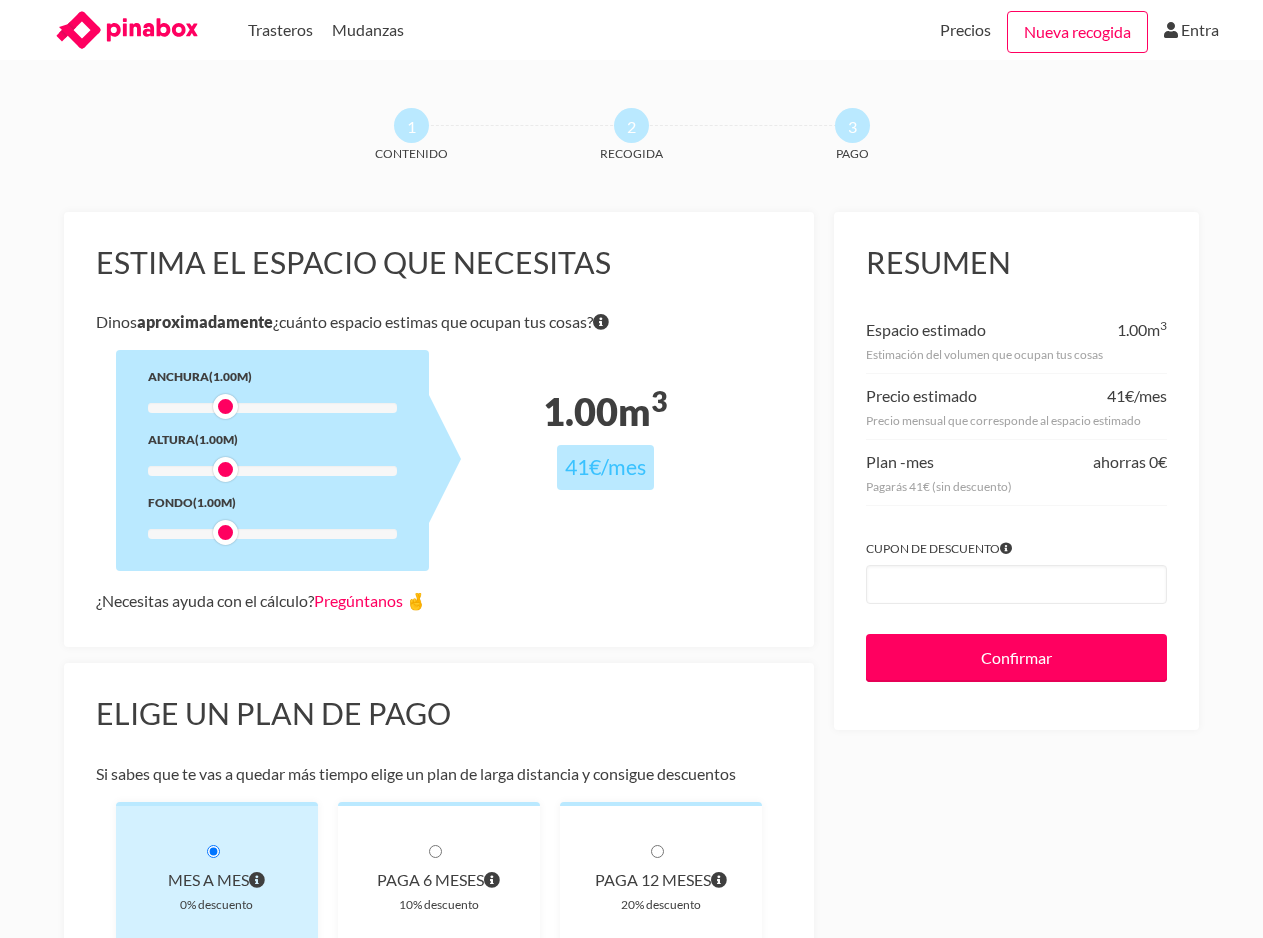 click 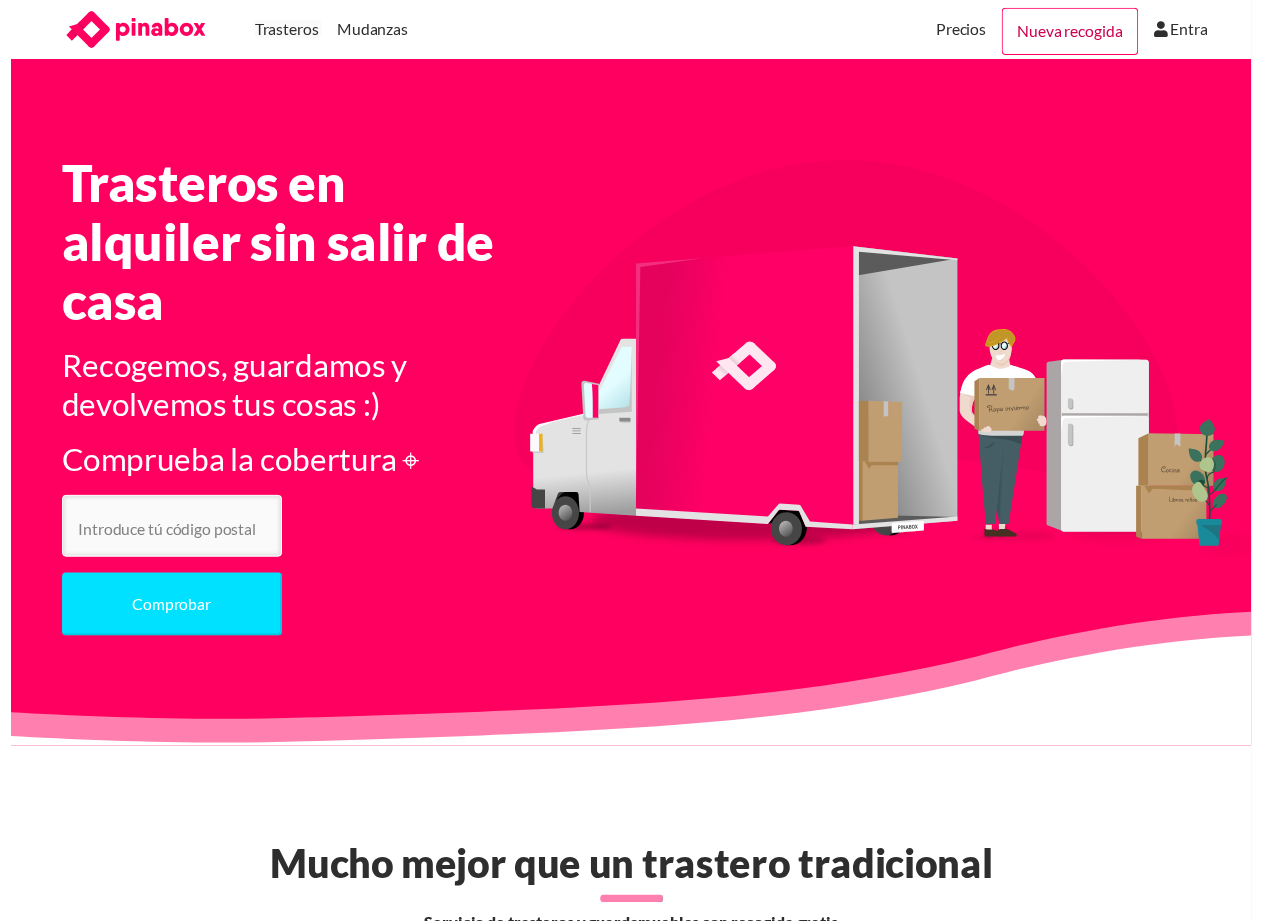 scroll, scrollTop: 0, scrollLeft: 0, axis: both 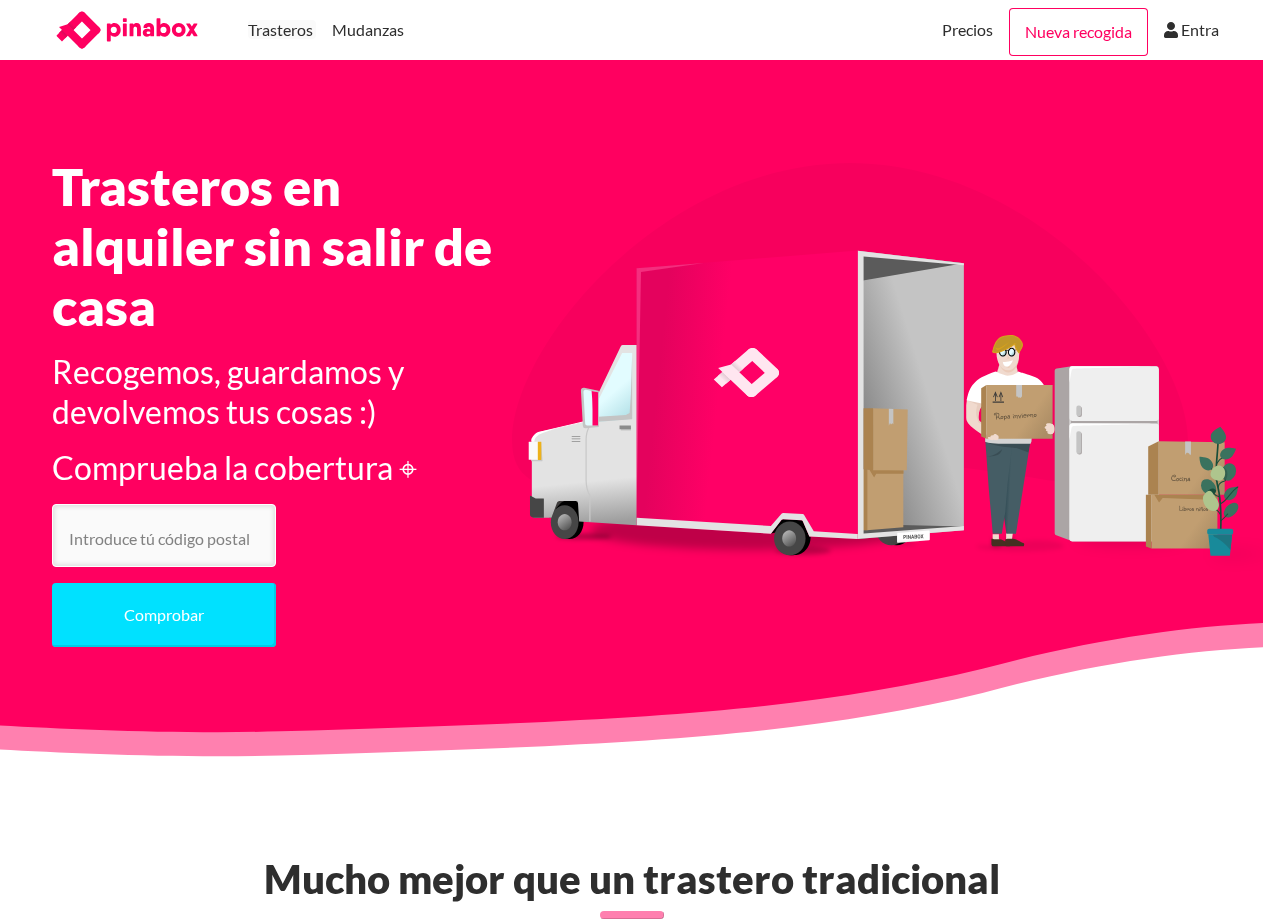 click on "Trasteros
Mudanzas
MENU
Precios
Nueva recogida
Entra" at bounding box center [632, 30] 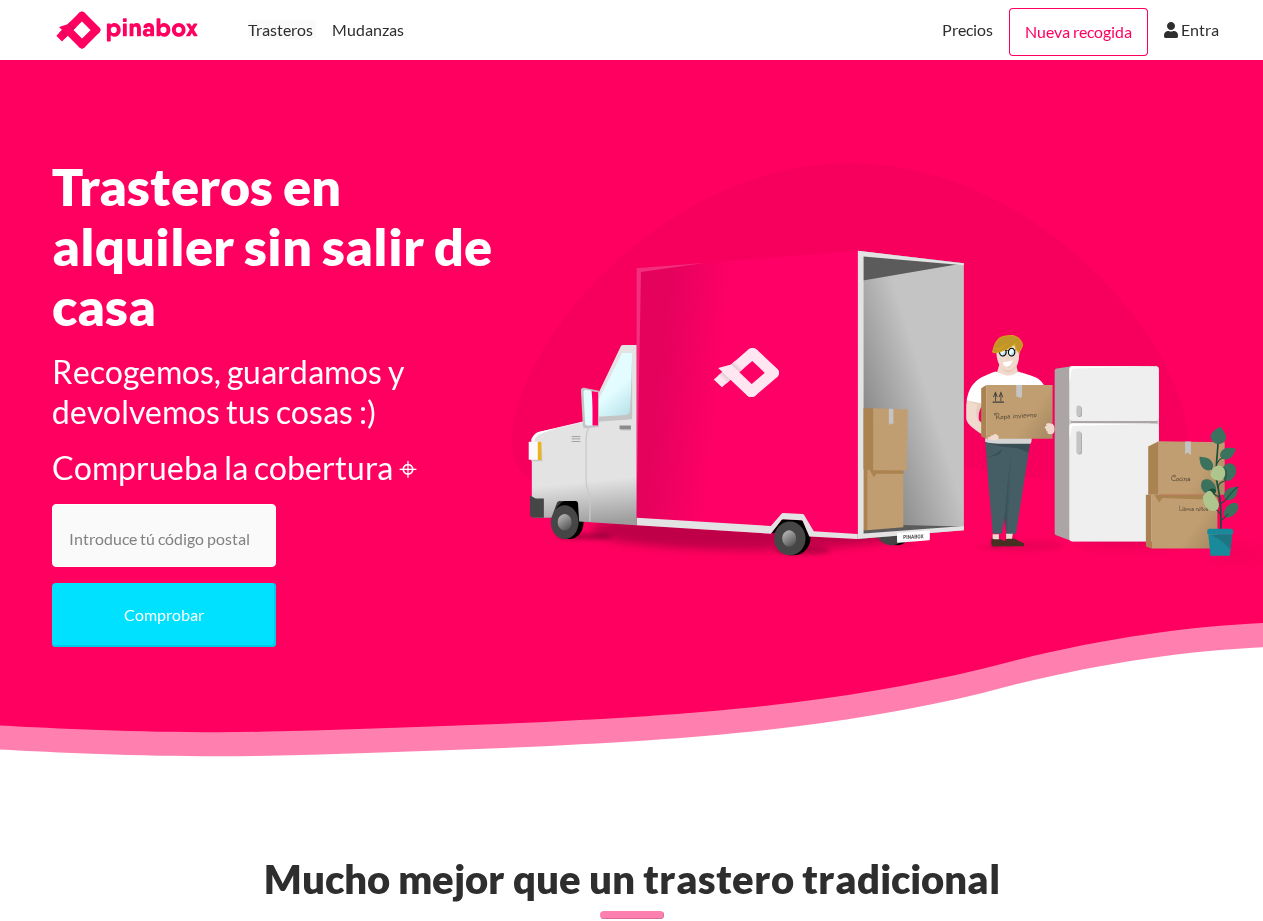 click at bounding box center (164, 535) 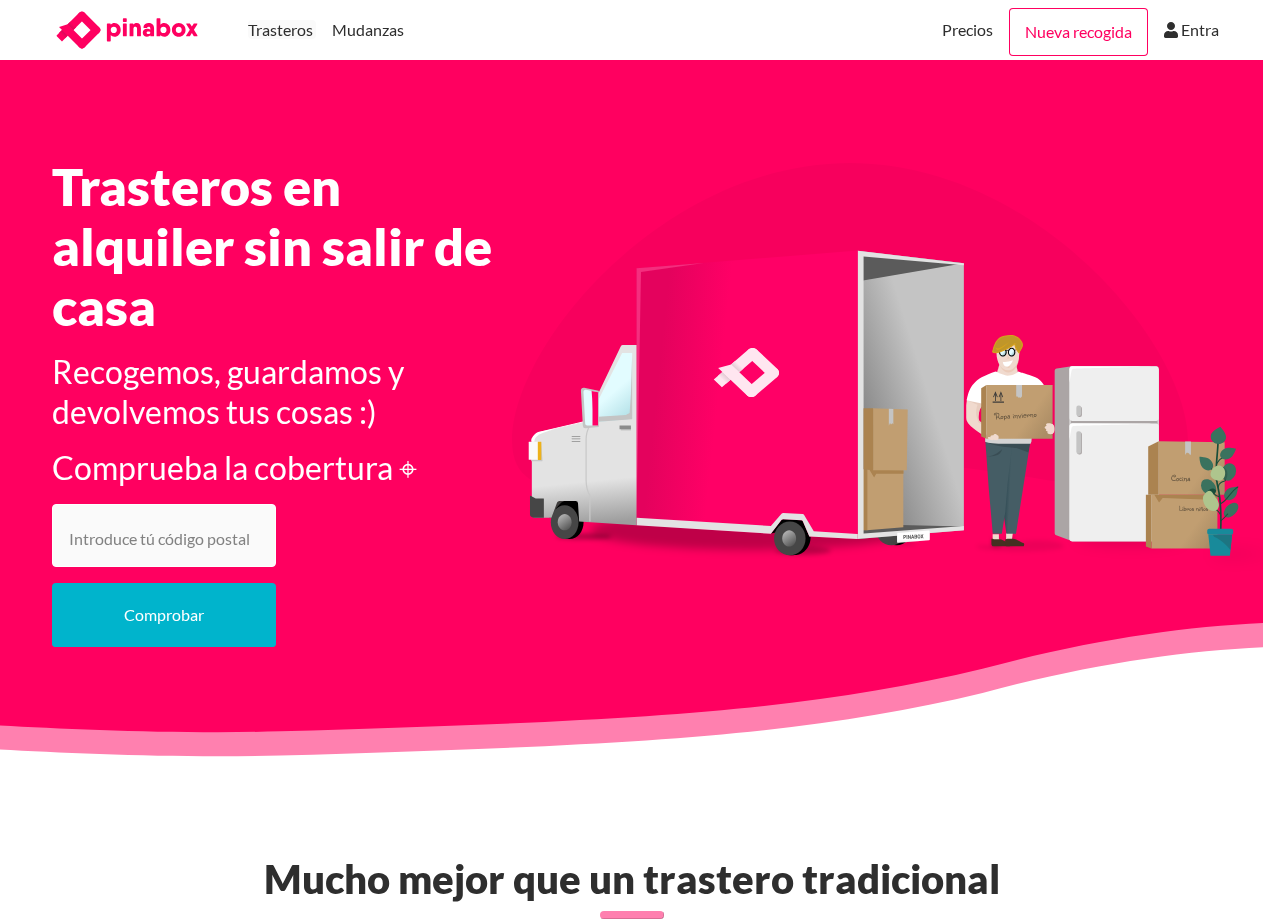 type on "28220" 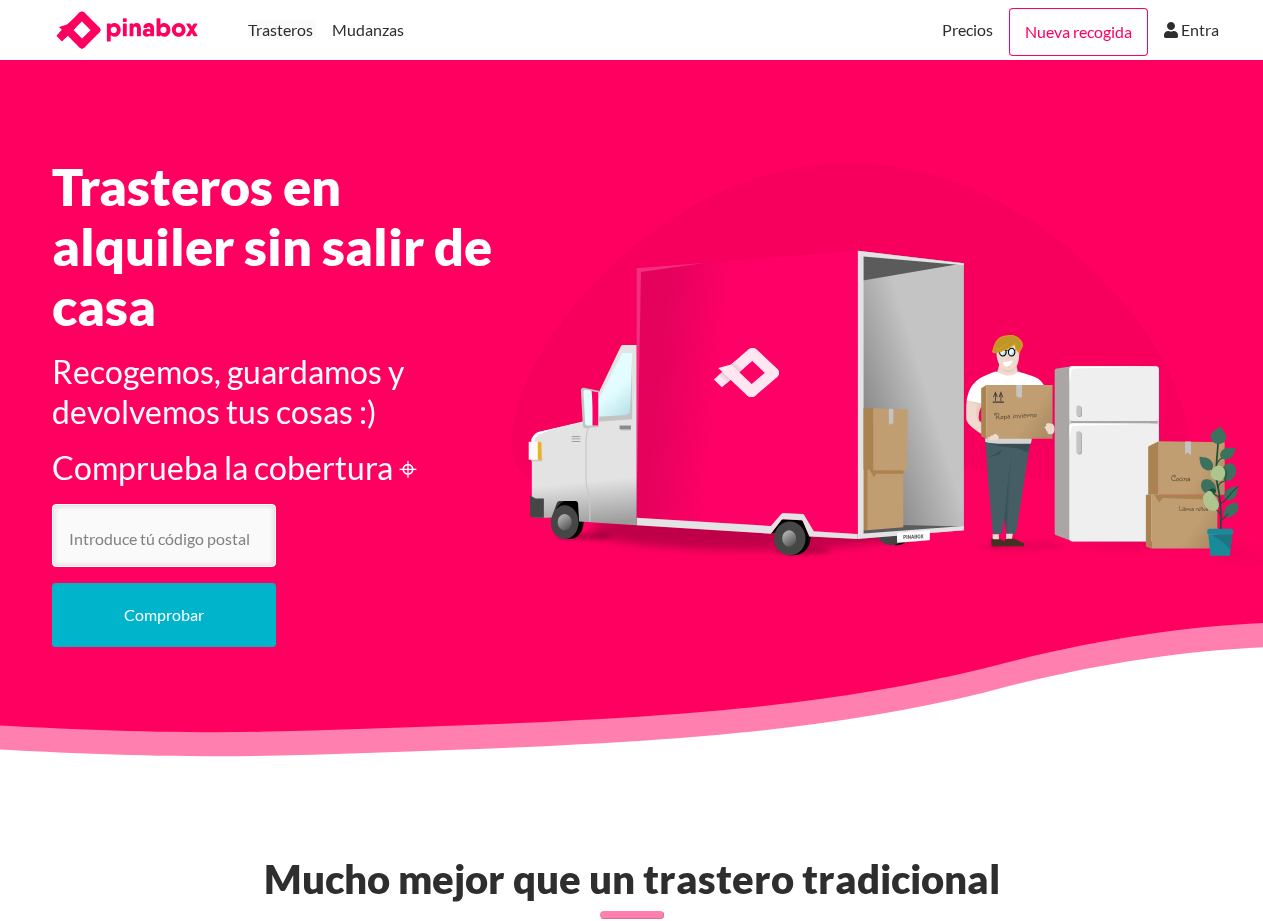 drag, startPoint x: 142, startPoint y: 625, endPoint x: 148, endPoint y: 655, distance: 30.594116 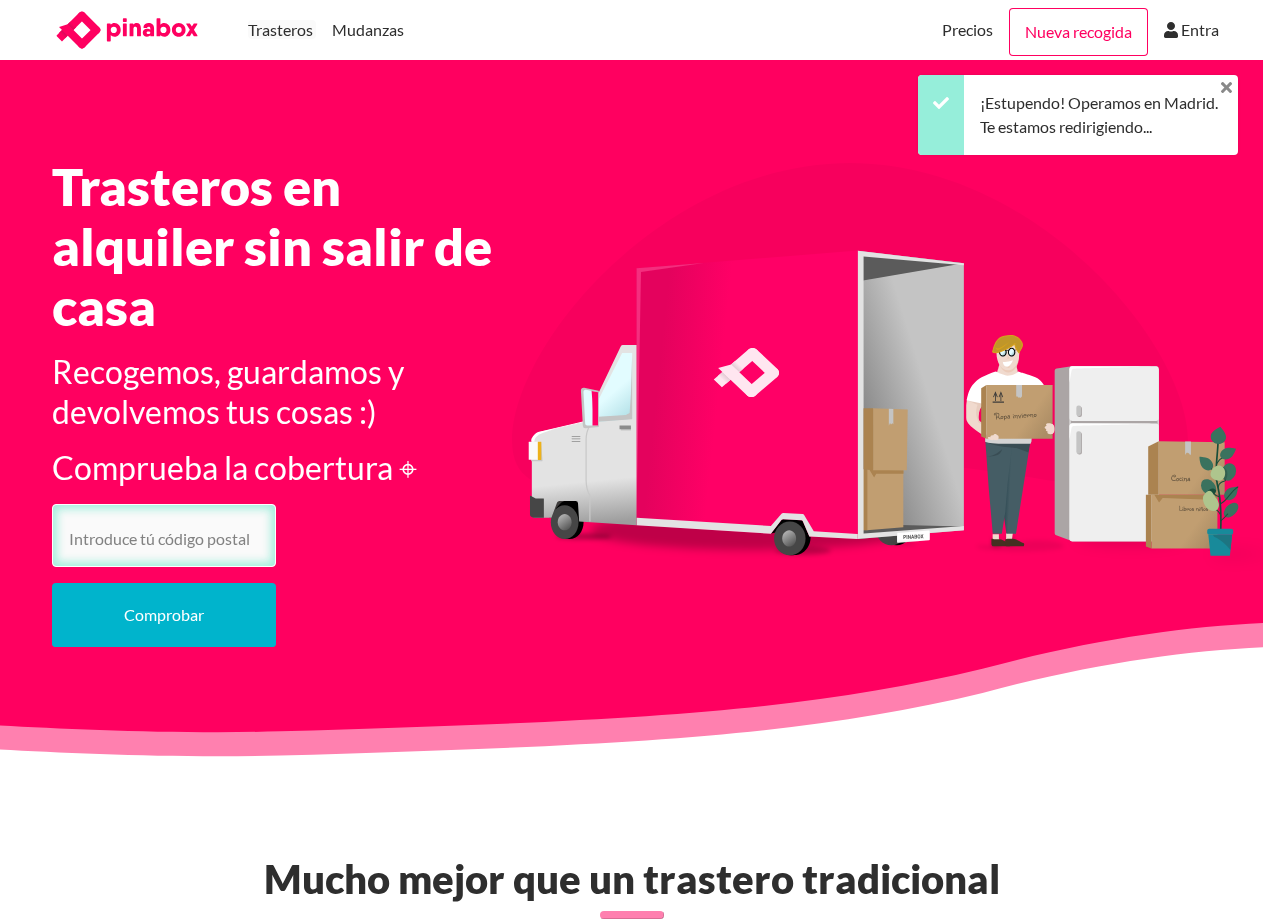 click on "Comprobar" at bounding box center [164, 615] 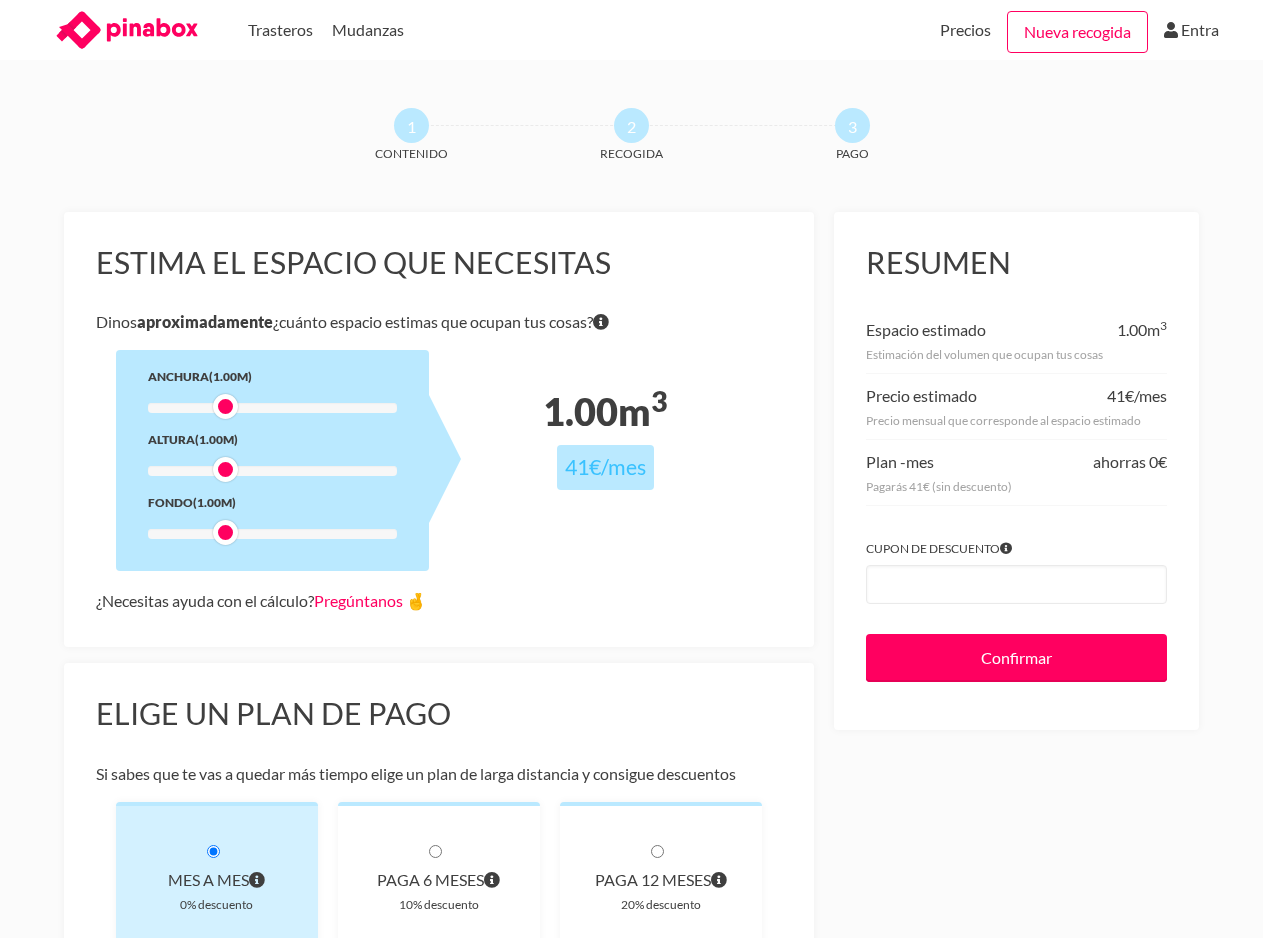 scroll, scrollTop: 612, scrollLeft: 0, axis: vertical 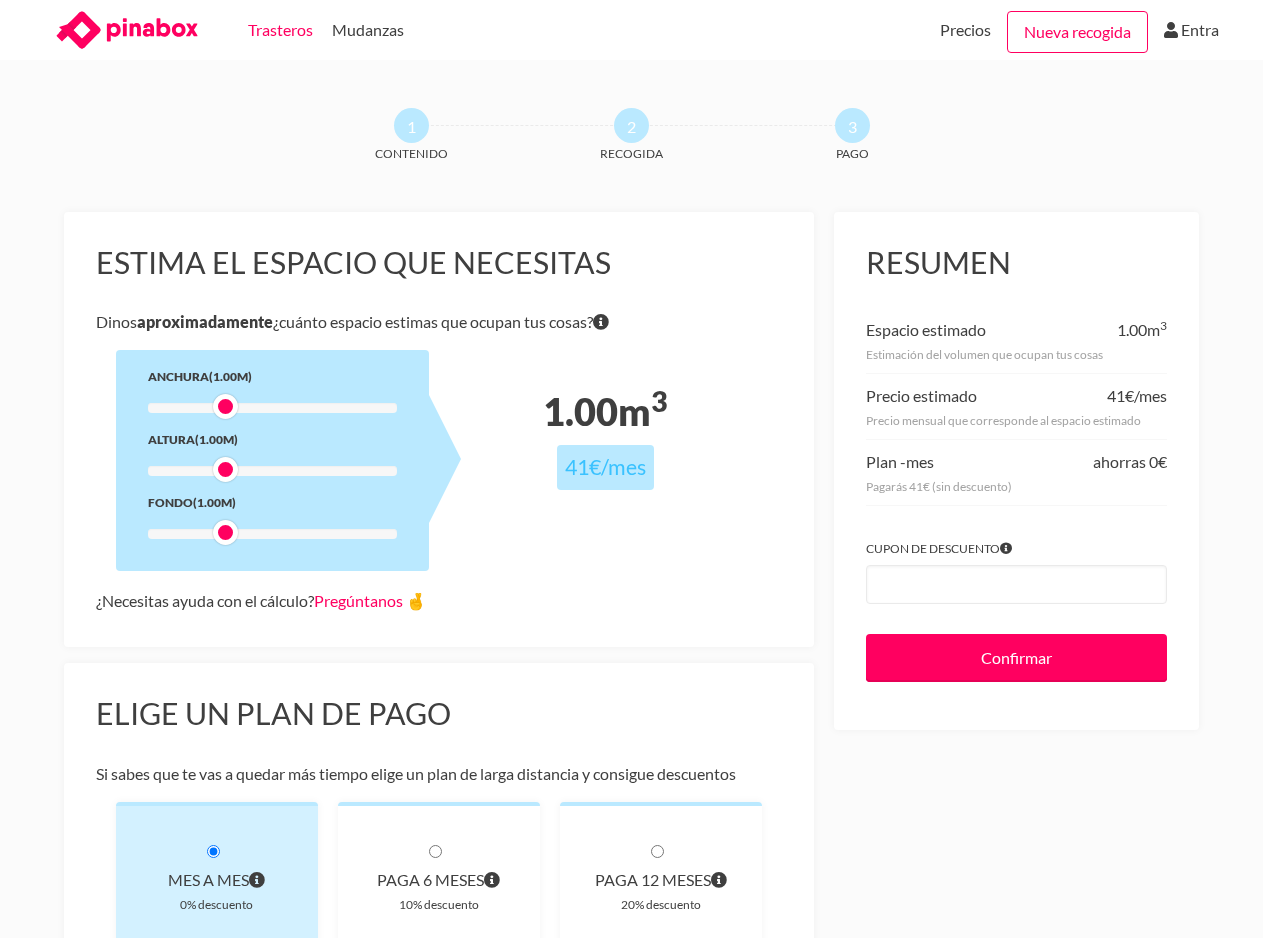 click on "Trasteros" at bounding box center [280, 30] 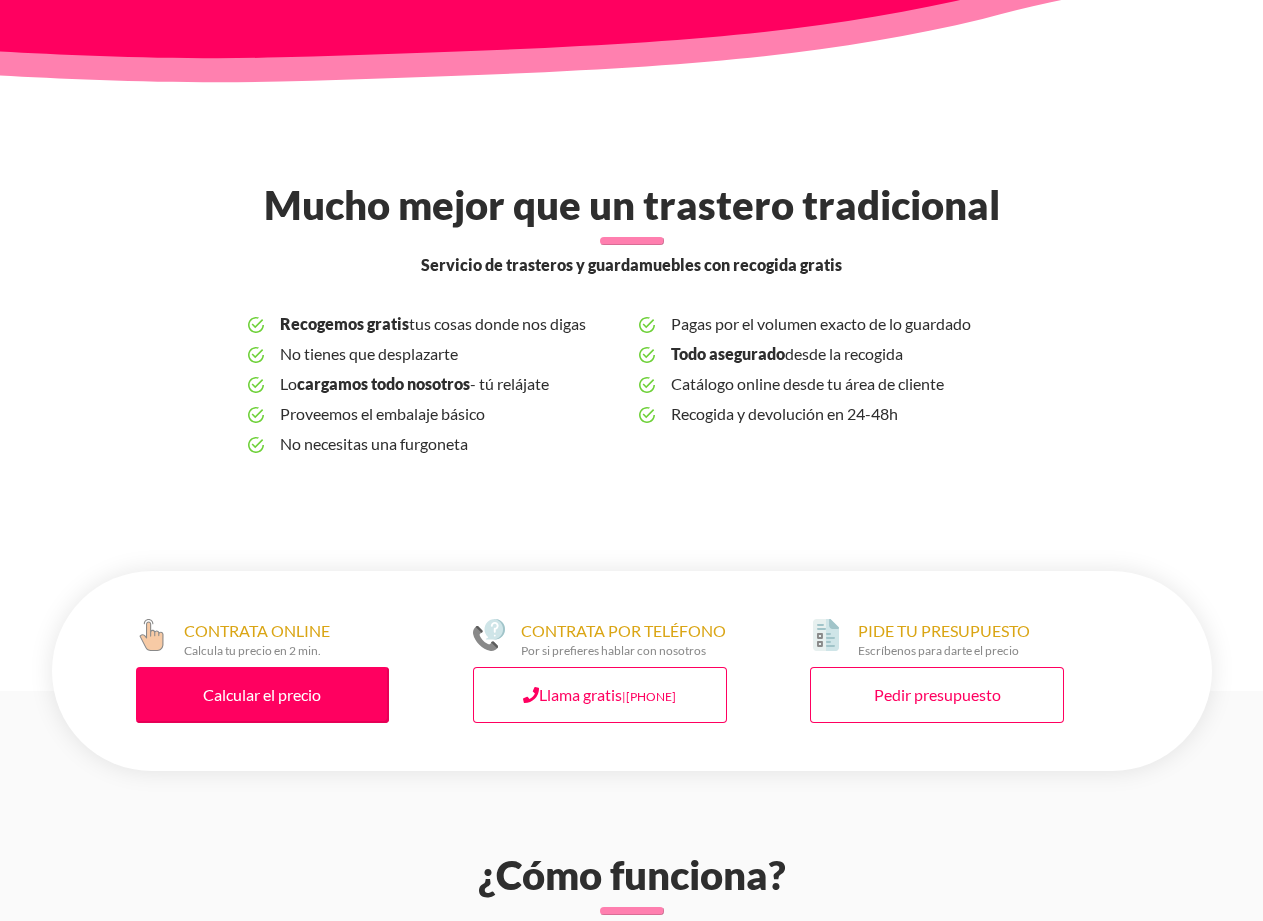scroll, scrollTop: 714, scrollLeft: 0, axis: vertical 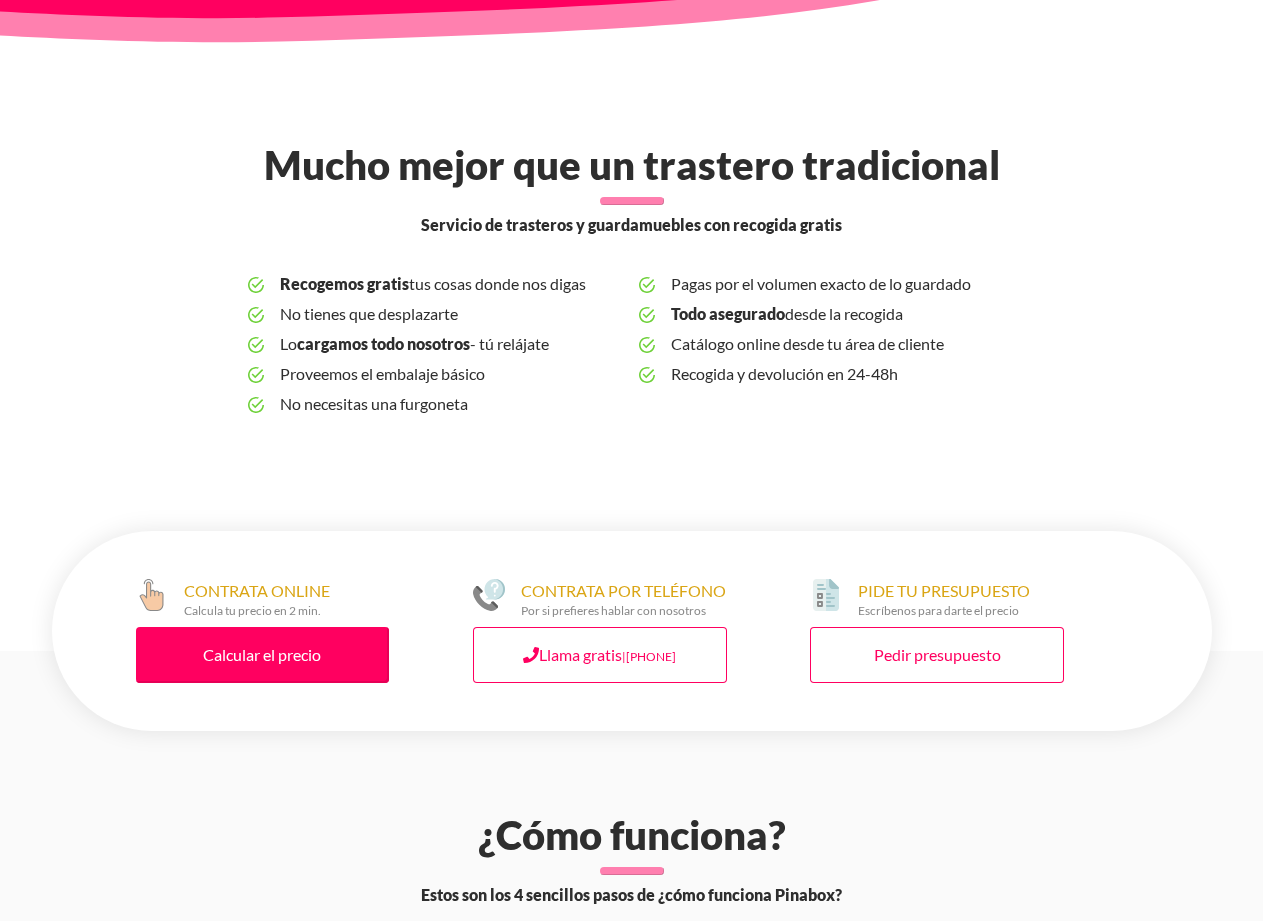 drag, startPoint x: 364, startPoint y: 230, endPoint x: 945, endPoint y: 395, distance: 603.97516 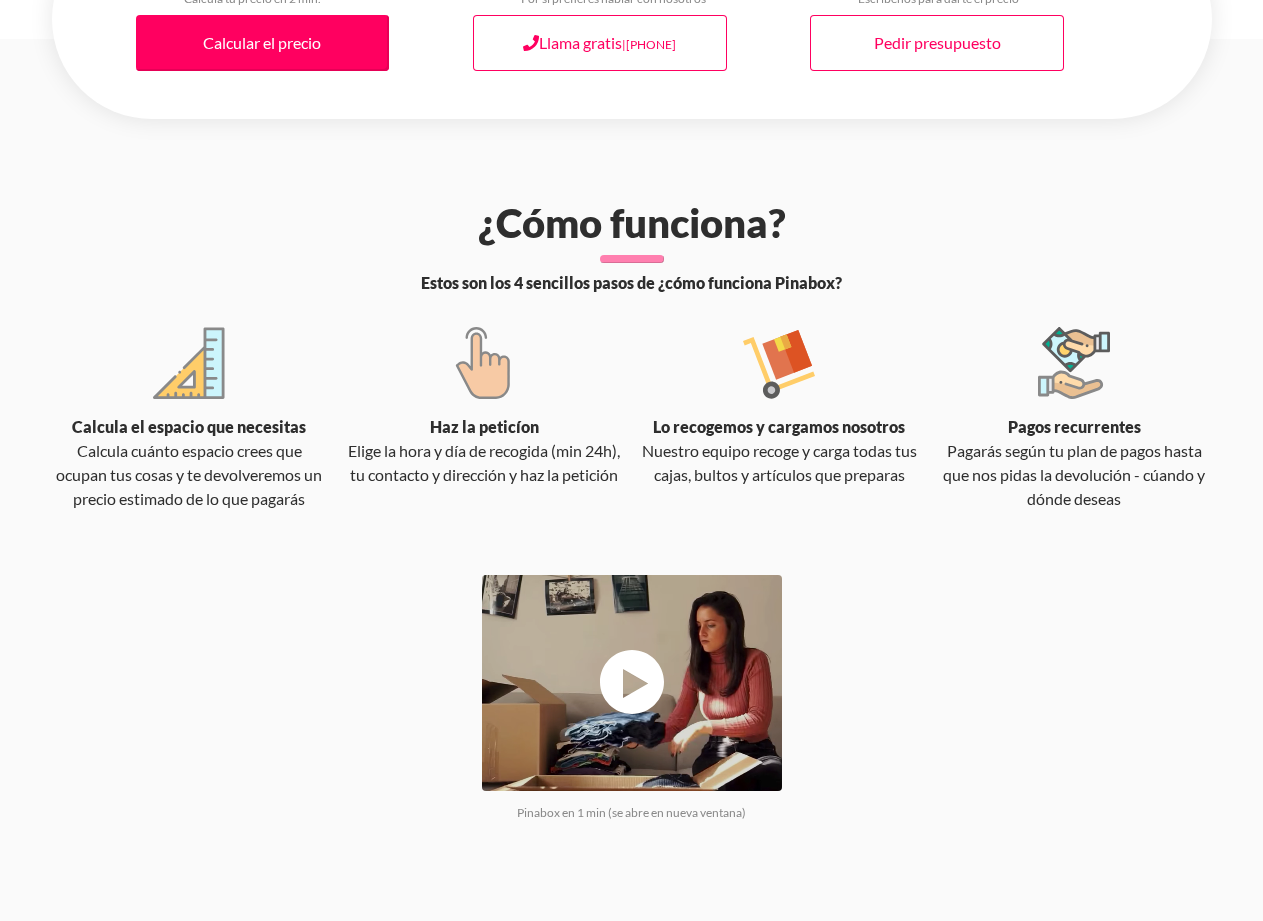 drag, startPoint x: 454, startPoint y: 178, endPoint x: 1138, endPoint y: 508, distance: 759.4445 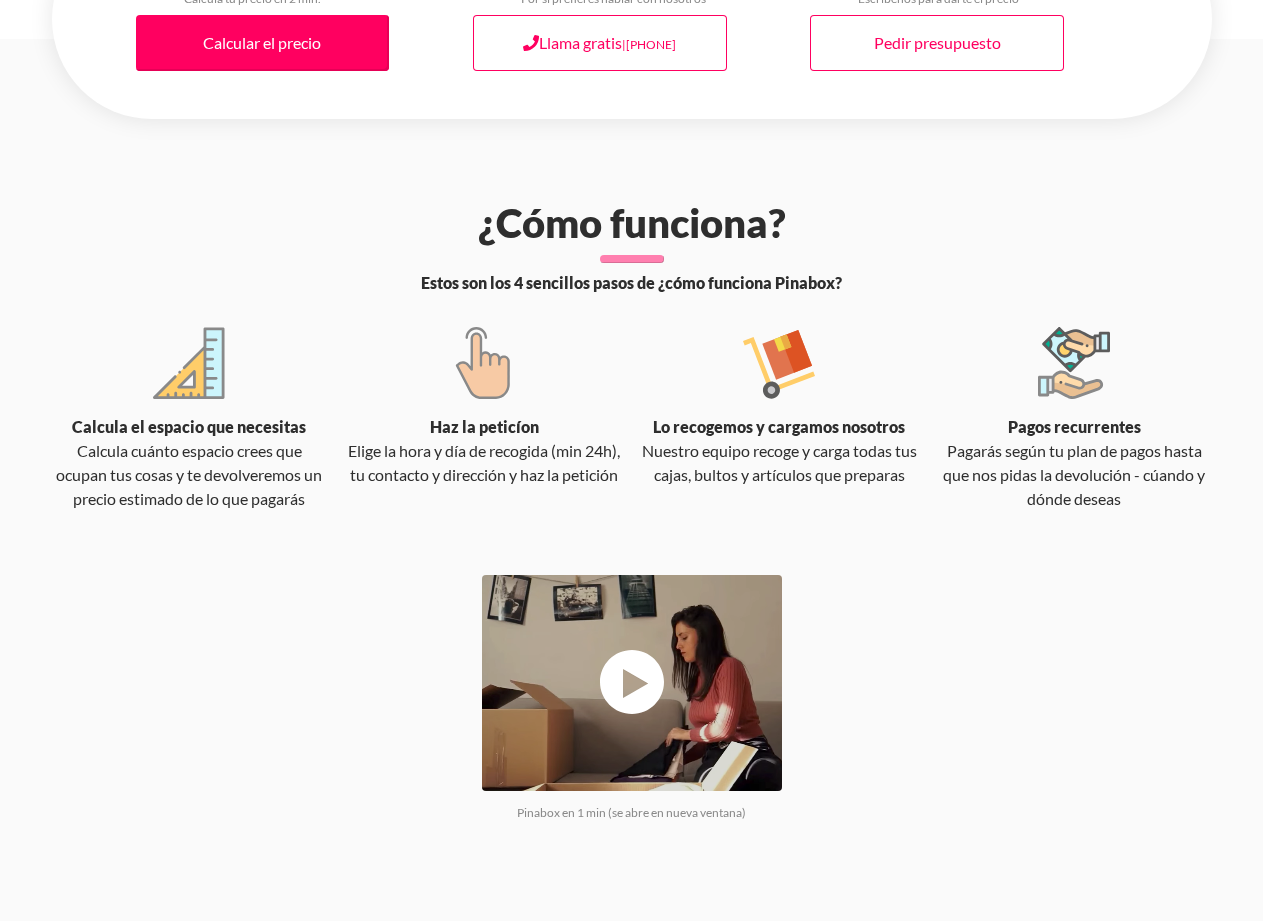 click on "¿Cómo funciona?
Estos son los 4 sencillos pasos de ¿cómo funciona Pinabox?
Calcula el espacio que necesitas
Calcula cuánto espacio crees que ocupan tus cosas y te devolveremos un precio estimado de lo que pagarás
Haz la peticíon
Elige la hora y día de recogida (min 24h), tu contacto y [ADDRESS] y haz la petición
Lo recogemos y cargamos nosotros
Nuestro equipo recoge y carga todas tus cajas, bultos y artículos que preparas
Pagos recurrentes
Pagarás según tu plan de pagos hasta que nos pidas la devolución - cúando y dónde deseas
Pinabox en 1 min (se abre en nueva ventana)" at bounding box center [631, 495] 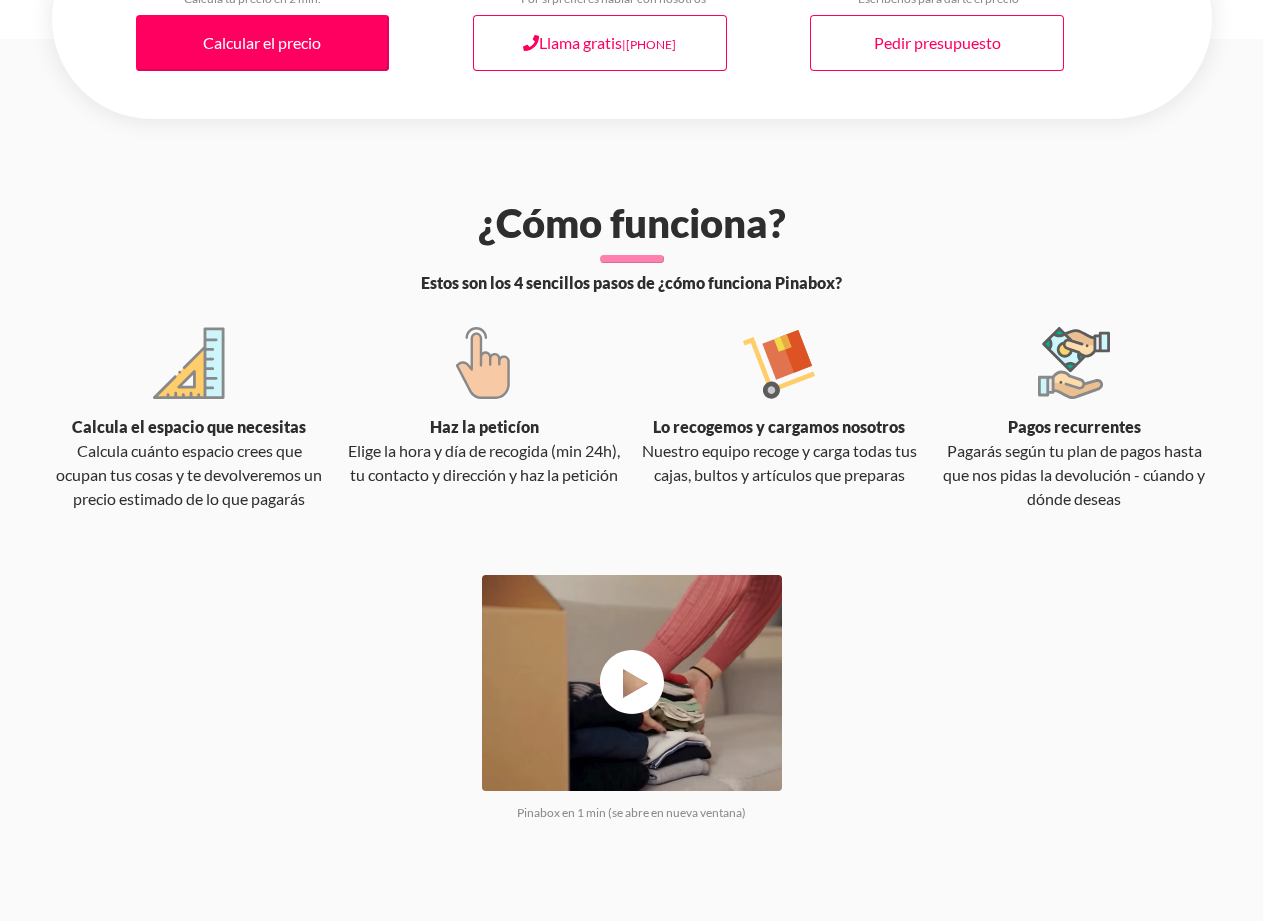 click on "Pagarás según tu plan de pagos hasta que nos pidas la devolución - cúando y dónde deseas" at bounding box center [1074, 475] 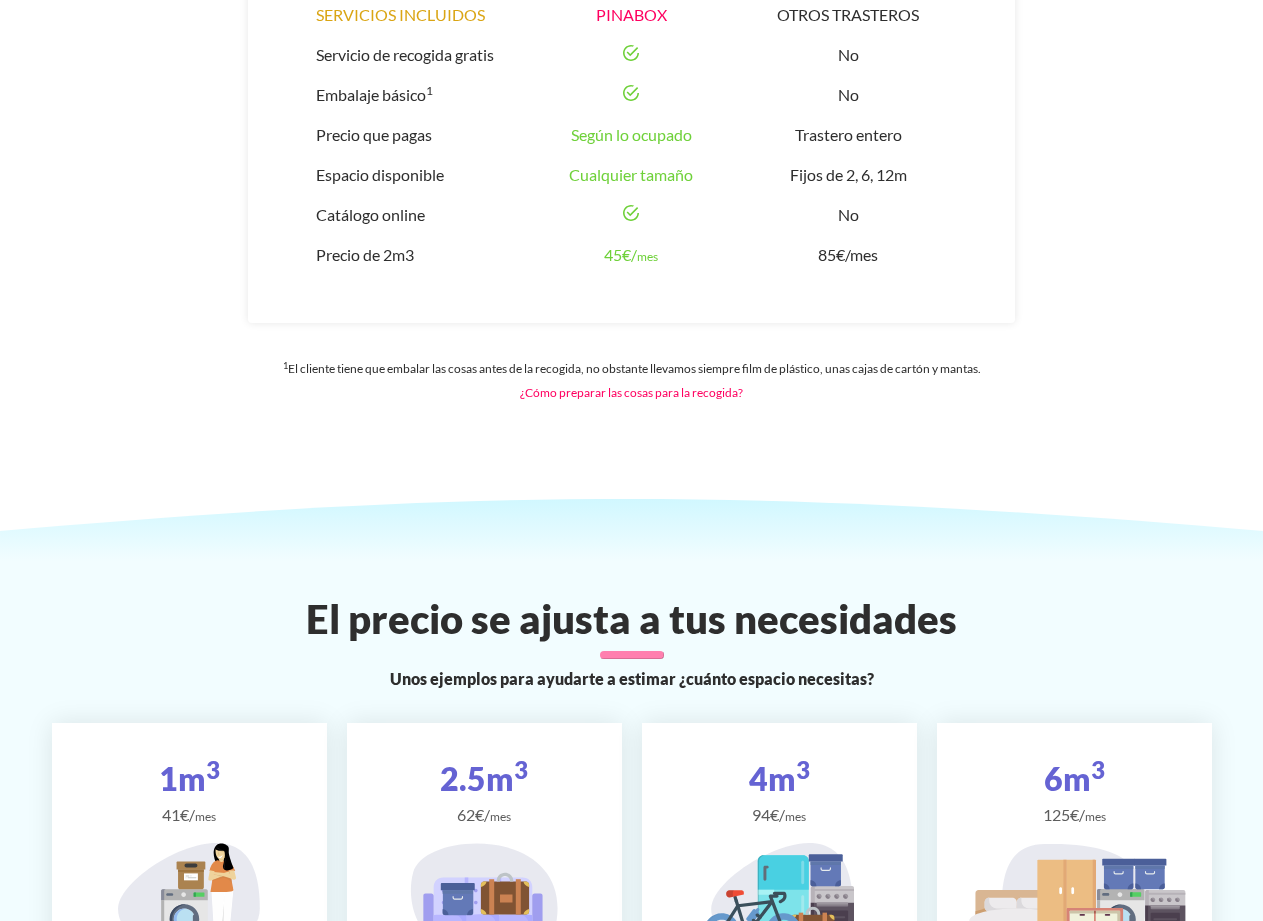 scroll, scrollTop: 2448, scrollLeft: 0, axis: vertical 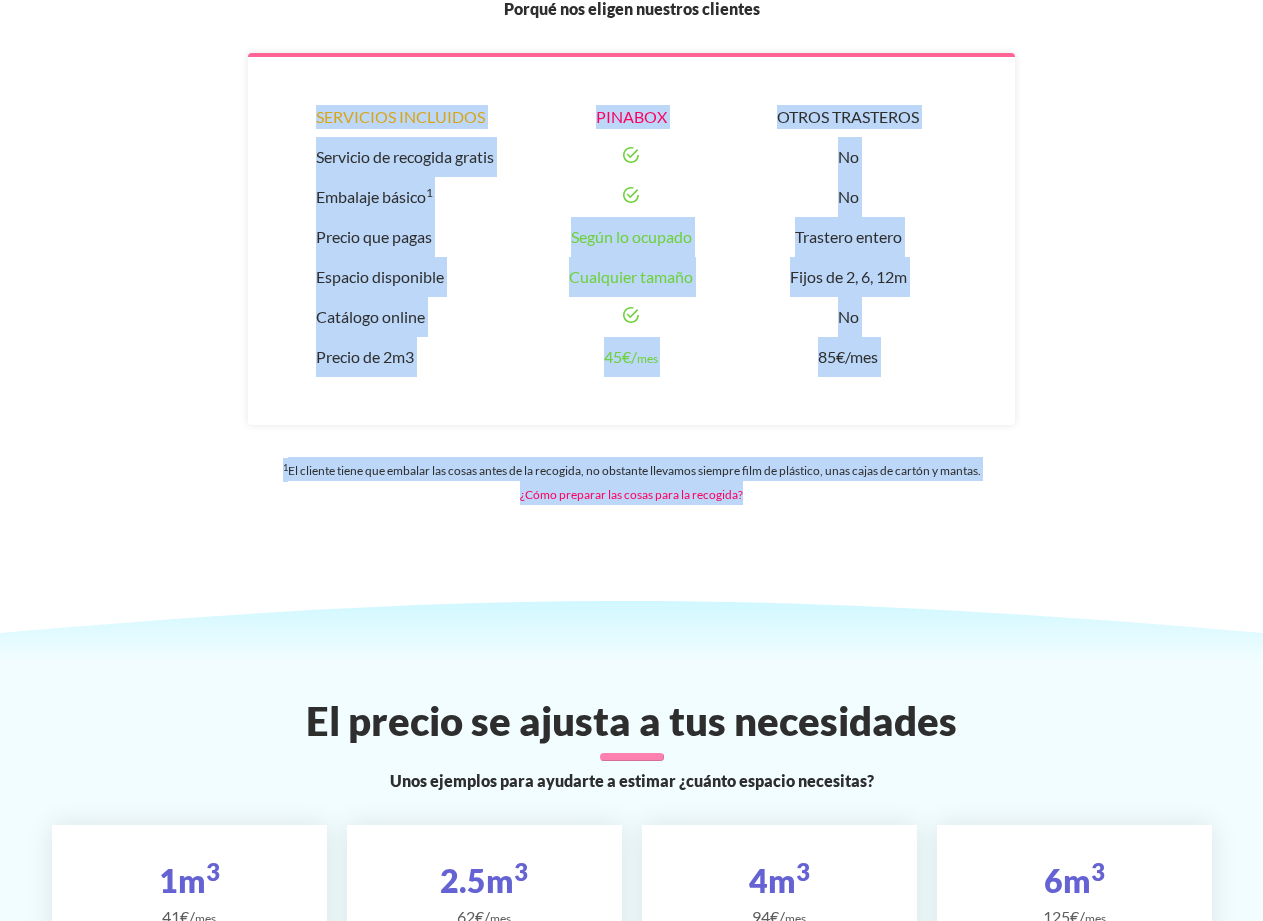 drag, startPoint x: 948, startPoint y: 548, endPoint x: 345, endPoint y: 98, distance: 752.40216 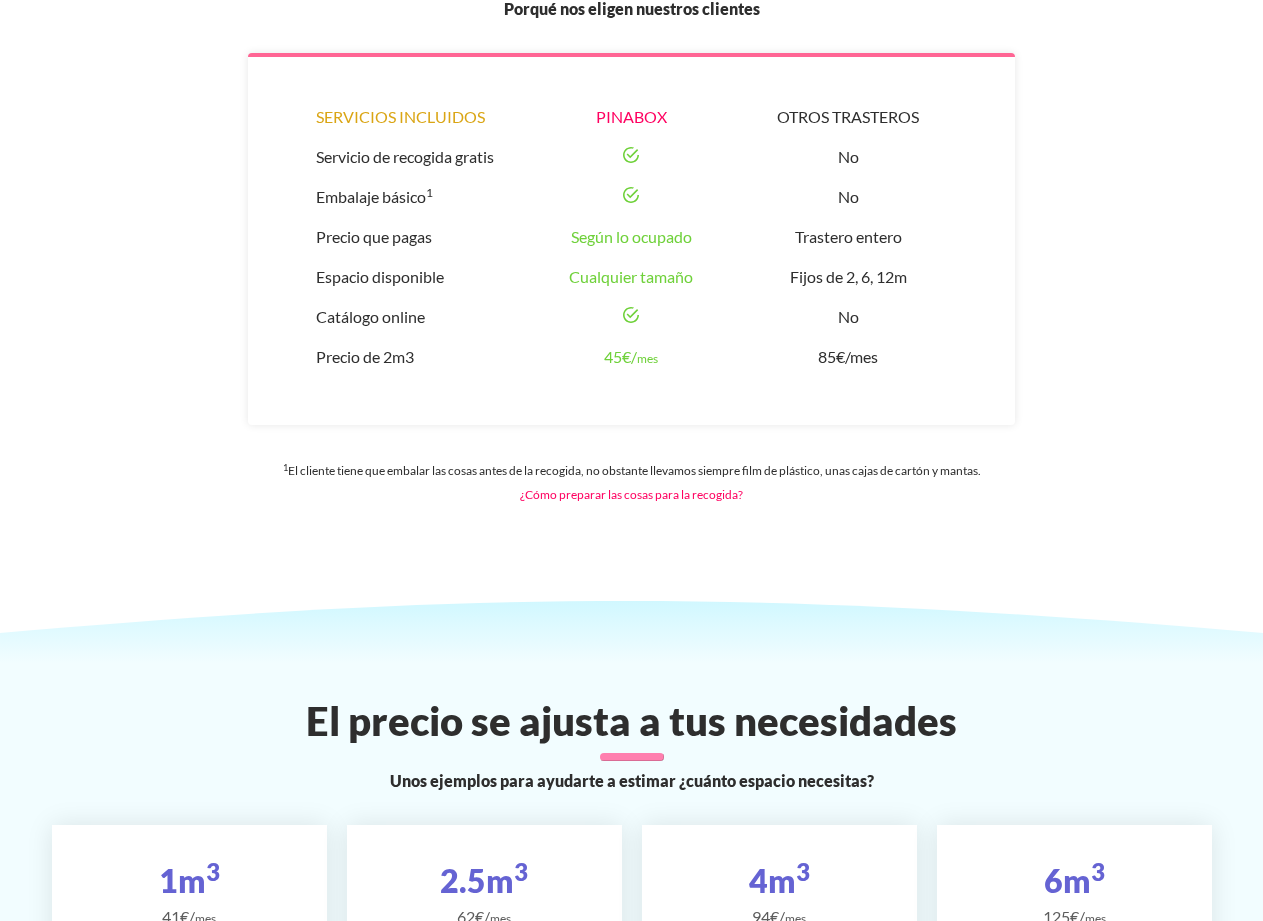 click on "Servicios incluidos
Servicio de recogida gratis
Embalaje básico 1
Precio que pagas
Espacio disponible
Catálogo online
Precio de 2m3
Pinabox
Según lo ocupado
Cualquier tamaño
45€/
mes
Otros trasteros
No
No
Trastero entero
Fijos de 2, 6, 12m
No
85€/mes" at bounding box center (631, 239) 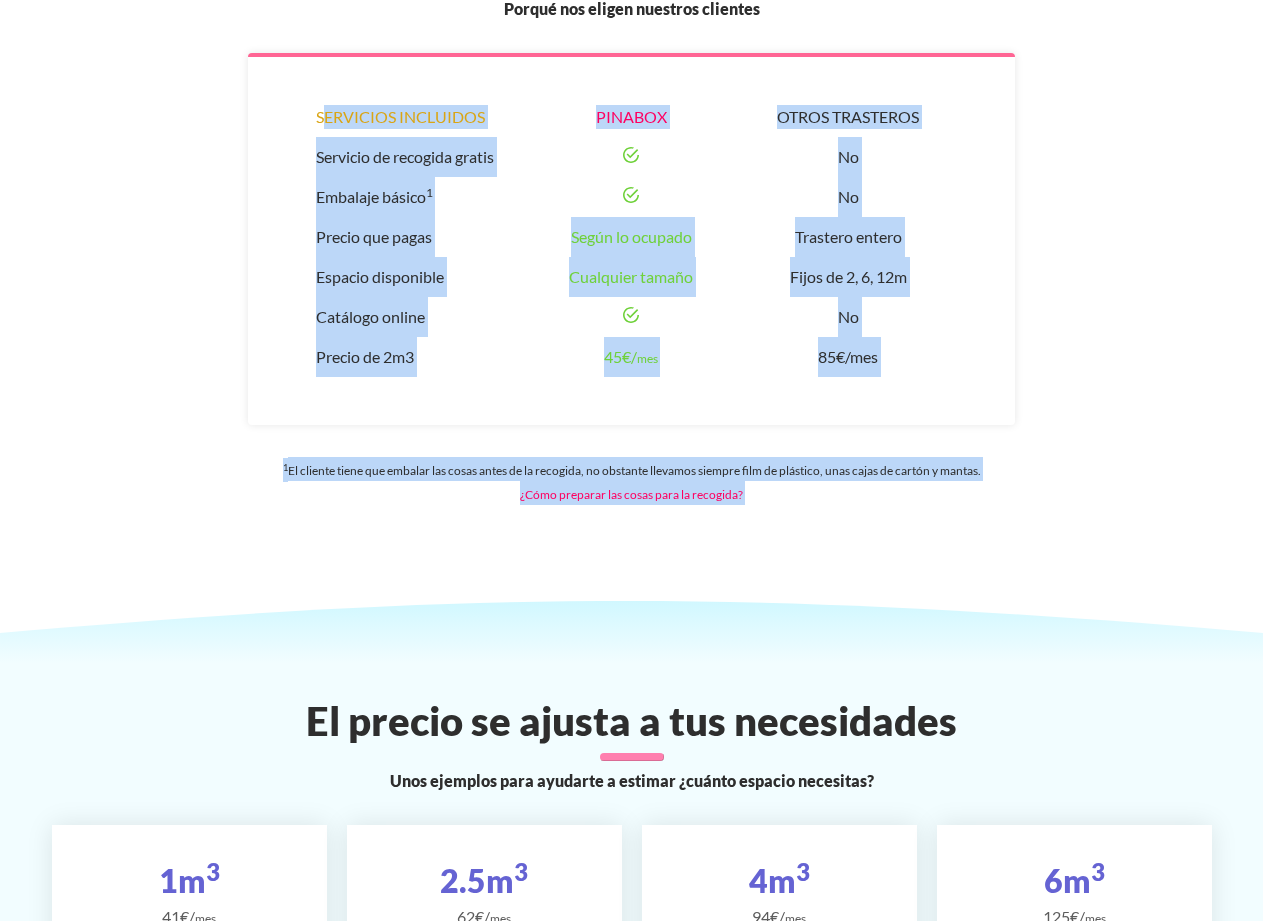 drag, startPoint x: 345, startPoint y: 98, endPoint x: 830, endPoint y: 514, distance: 638.9687 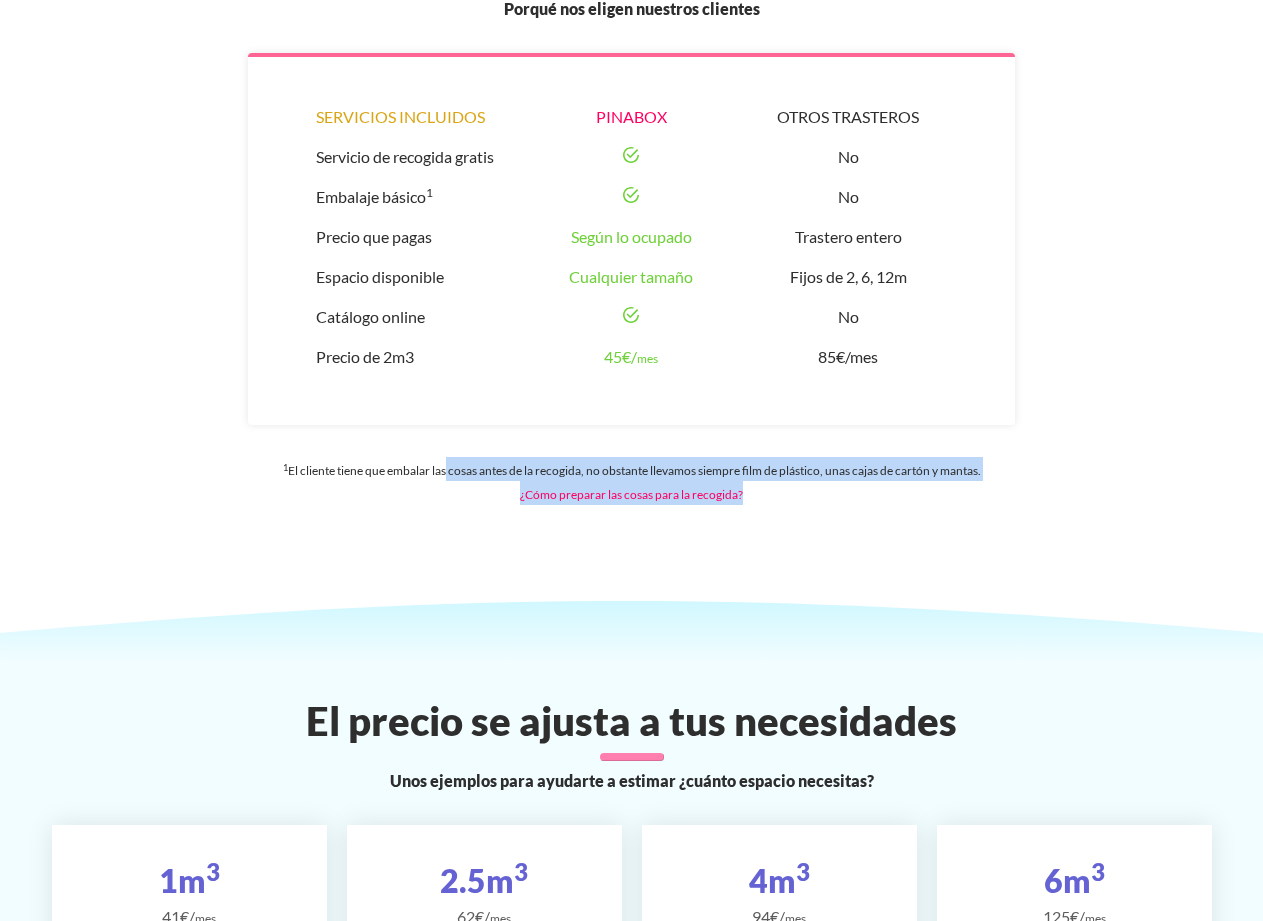 drag, startPoint x: 440, startPoint y: 466, endPoint x: 803, endPoint y: 540, distance: 370.4659 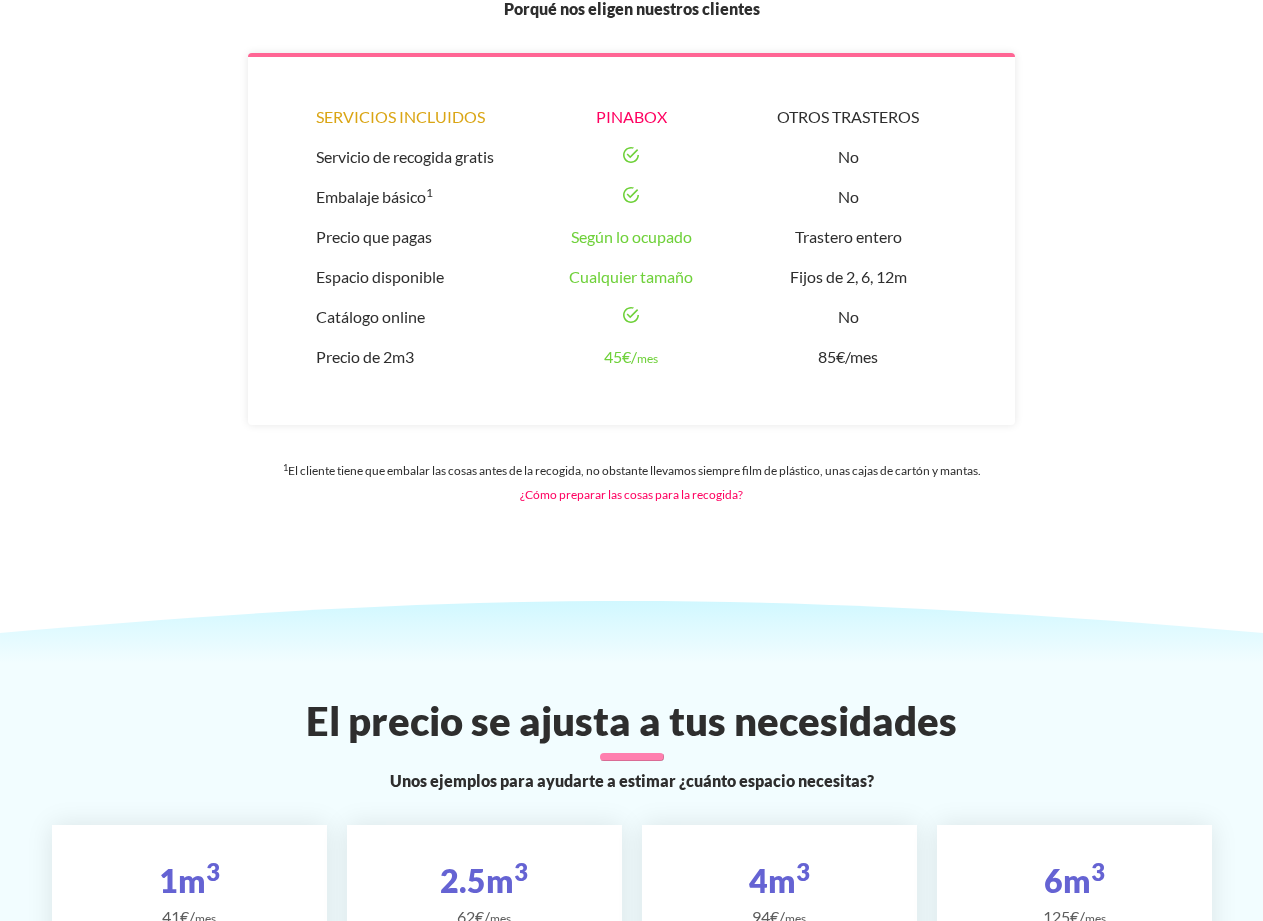 click on "Pinabox vs trastero tradicional
Porqué nos eligen nuestros clientes
Servicios incluidos
Servicio de recogida gratis
Embalaje básico 1
Precio que pagas
Espacio disponible
Catálogo online
Precio de 2m3
Pinabox
Según lo ocupado
Cualquier tamaño
45€/
mes
Otros trasteros
No
No
Trastero entero
Fijos de 2, 6, 12m
No
85€/mes
1  El cliente tiene que embalar las cosas antes de la recogida, no obstante llevamos siempre film de plástico, unas cajas de cartón y mantas.
¿Cómo preparar las cosas para la recogida?" at bounding box center [631, 215] 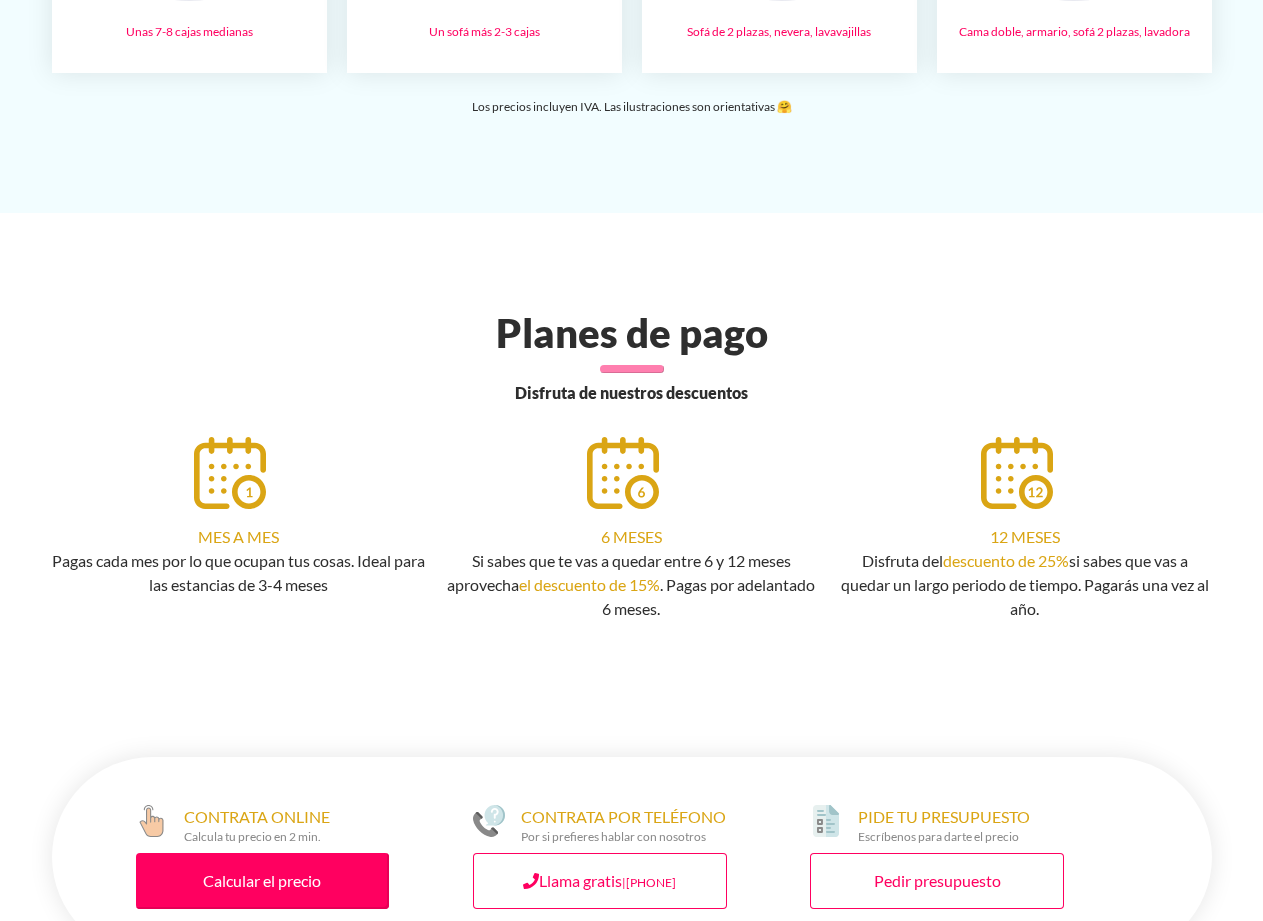 scroll, scrollTop: 3570, scrollLeft: 0, axis: vertical 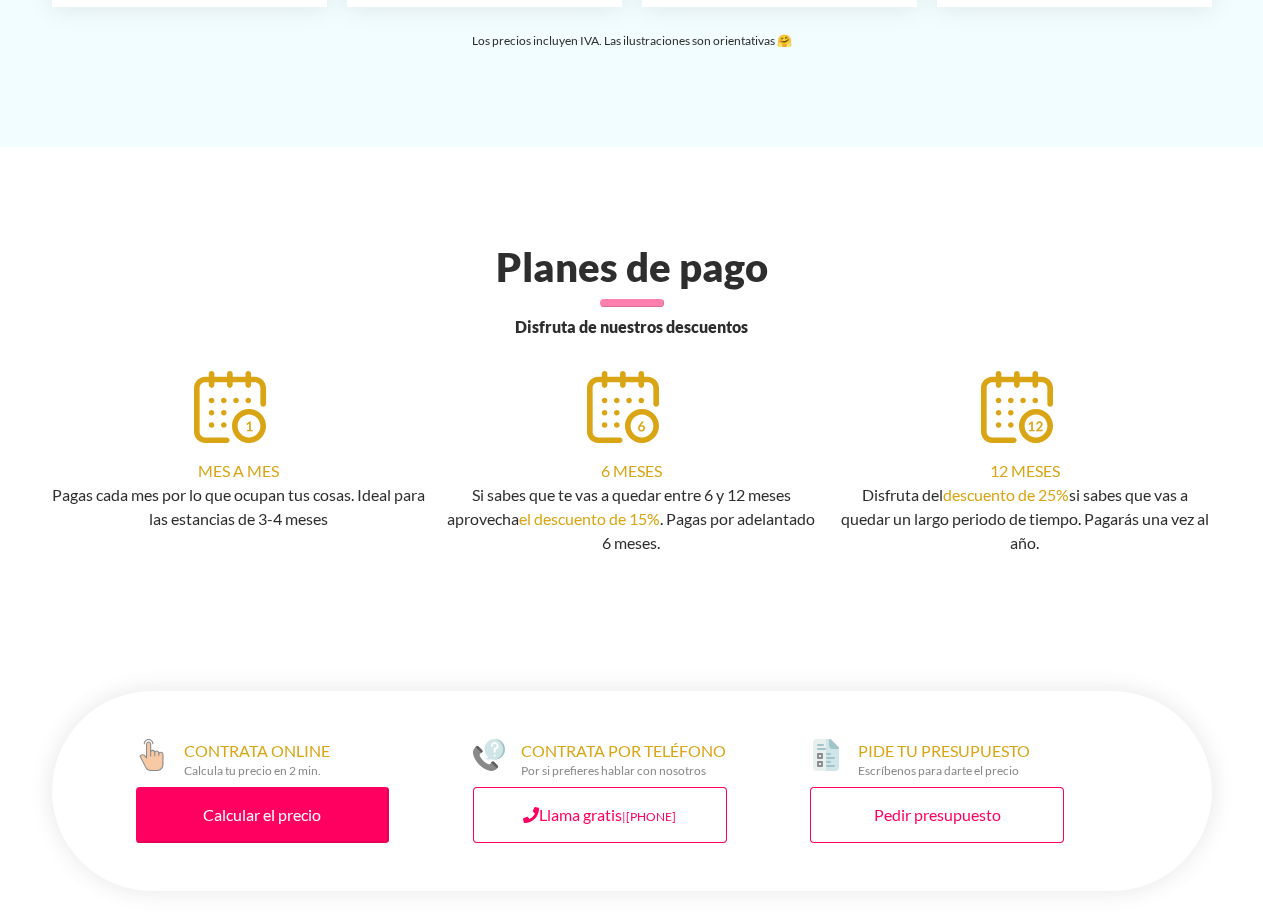 drag, startPoint x: 458, startPoint y: 245, endPoint x: 995, endPoint y: 584, distance: 635.0512 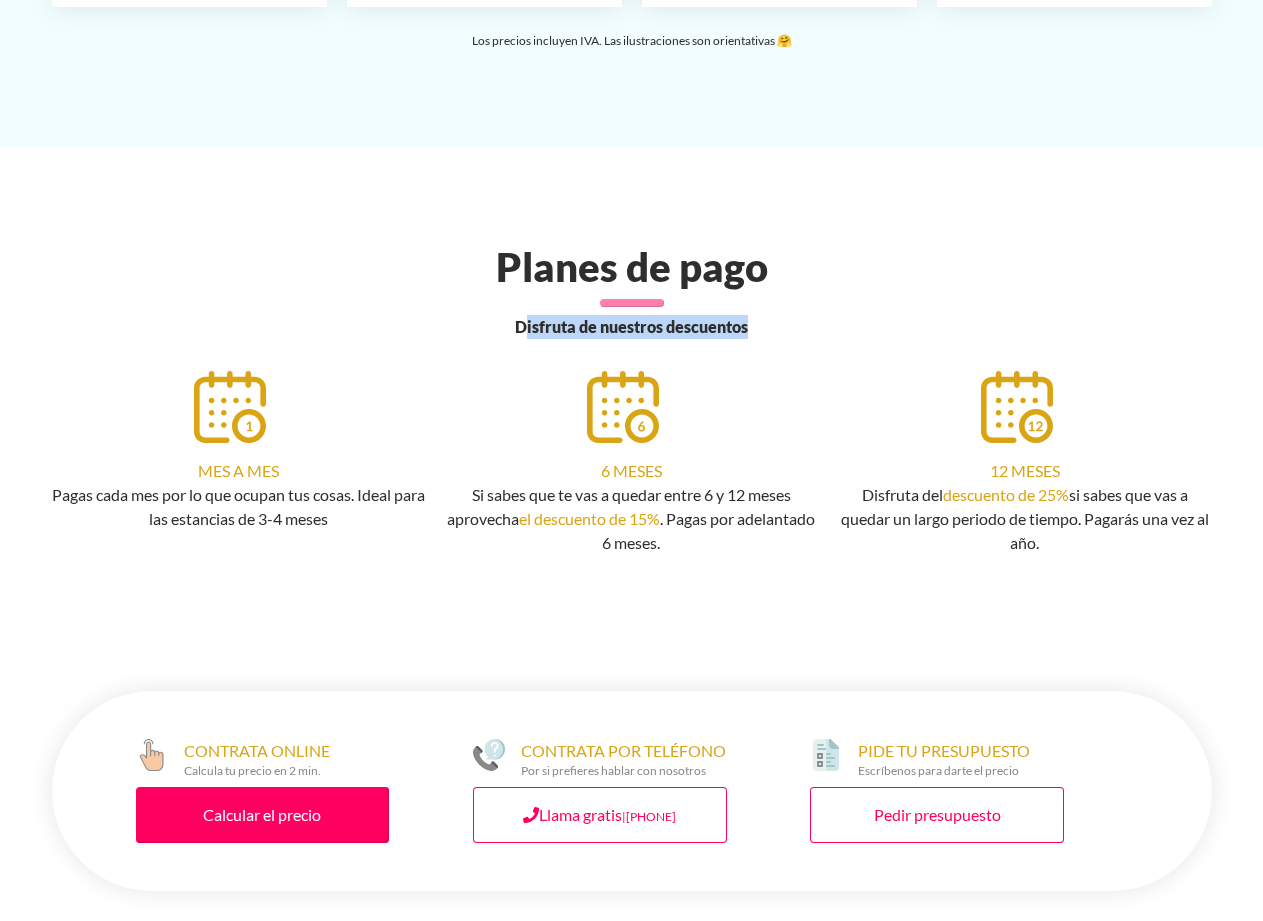 drag, startPoint x: 995, startPoint y: 584, endPoint x: 510, endPoint y: 327, distance: 548.88434 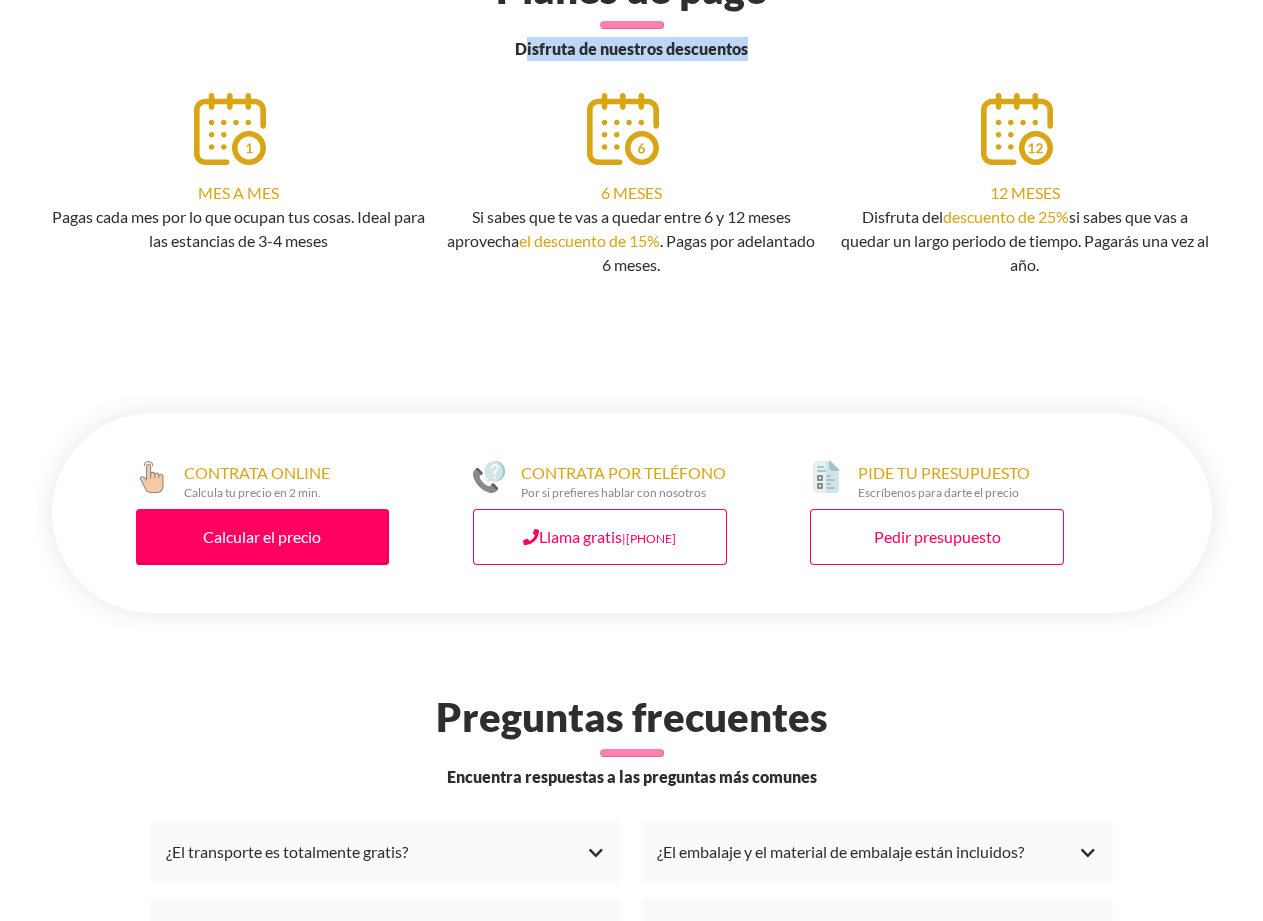 scroll, scrollTop: 4182, scrollLeft: 0, axis: vertical 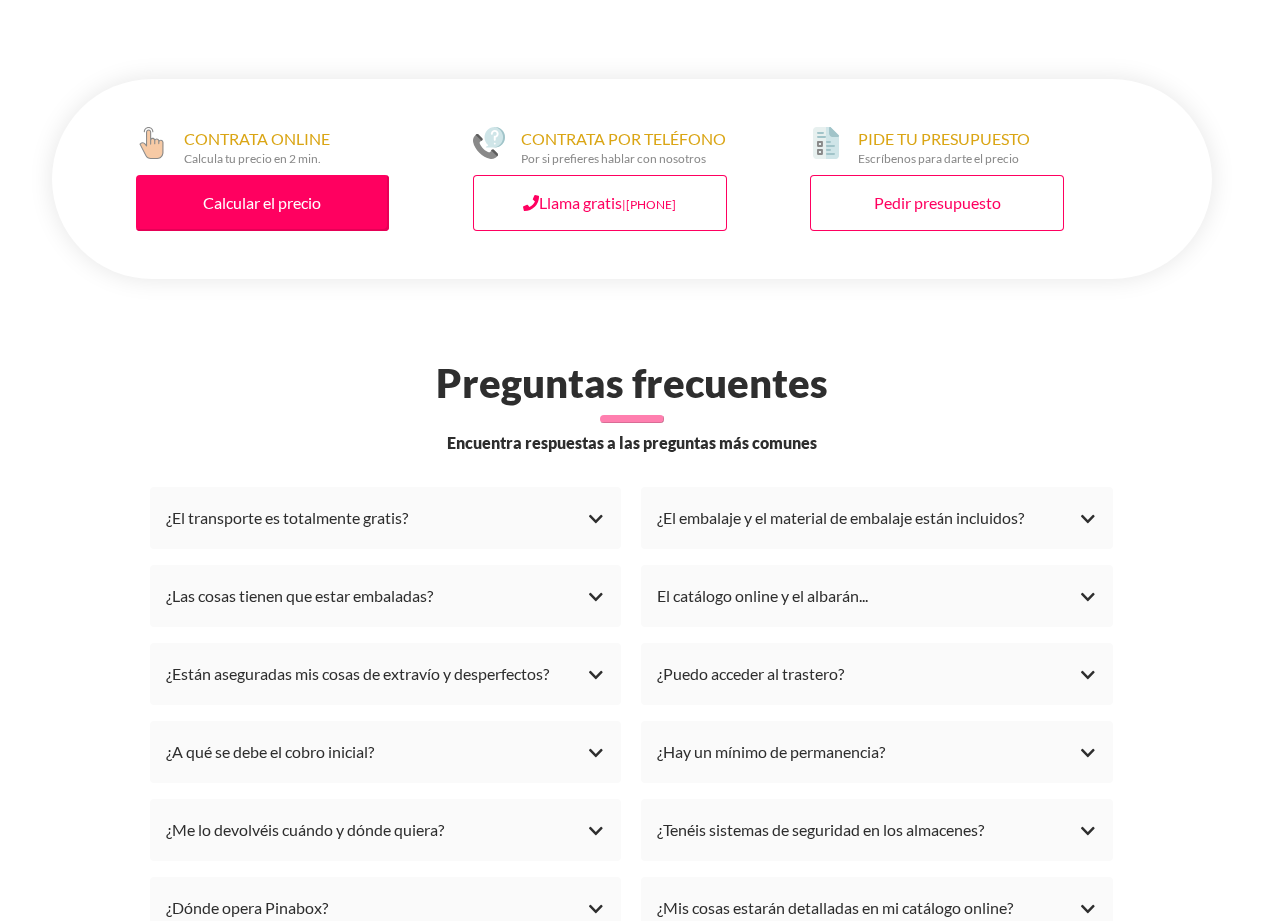 click on "Preguntas frecuentes
Encuentra respuestas a las preguntas más comunes" at bounding box center [632, 407] 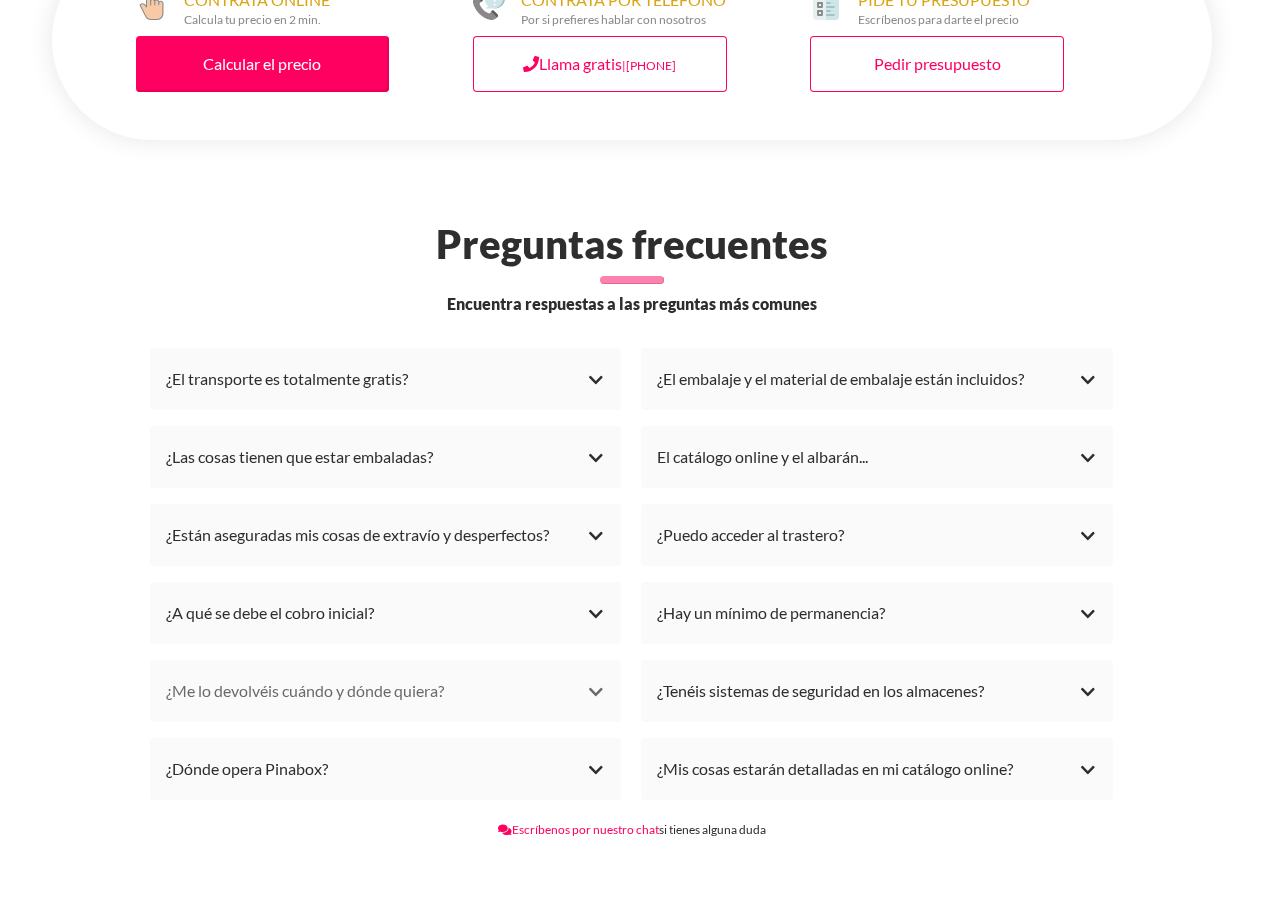 scroll, scrollTop: 4386, scrollLeft: 0, axis: vertical 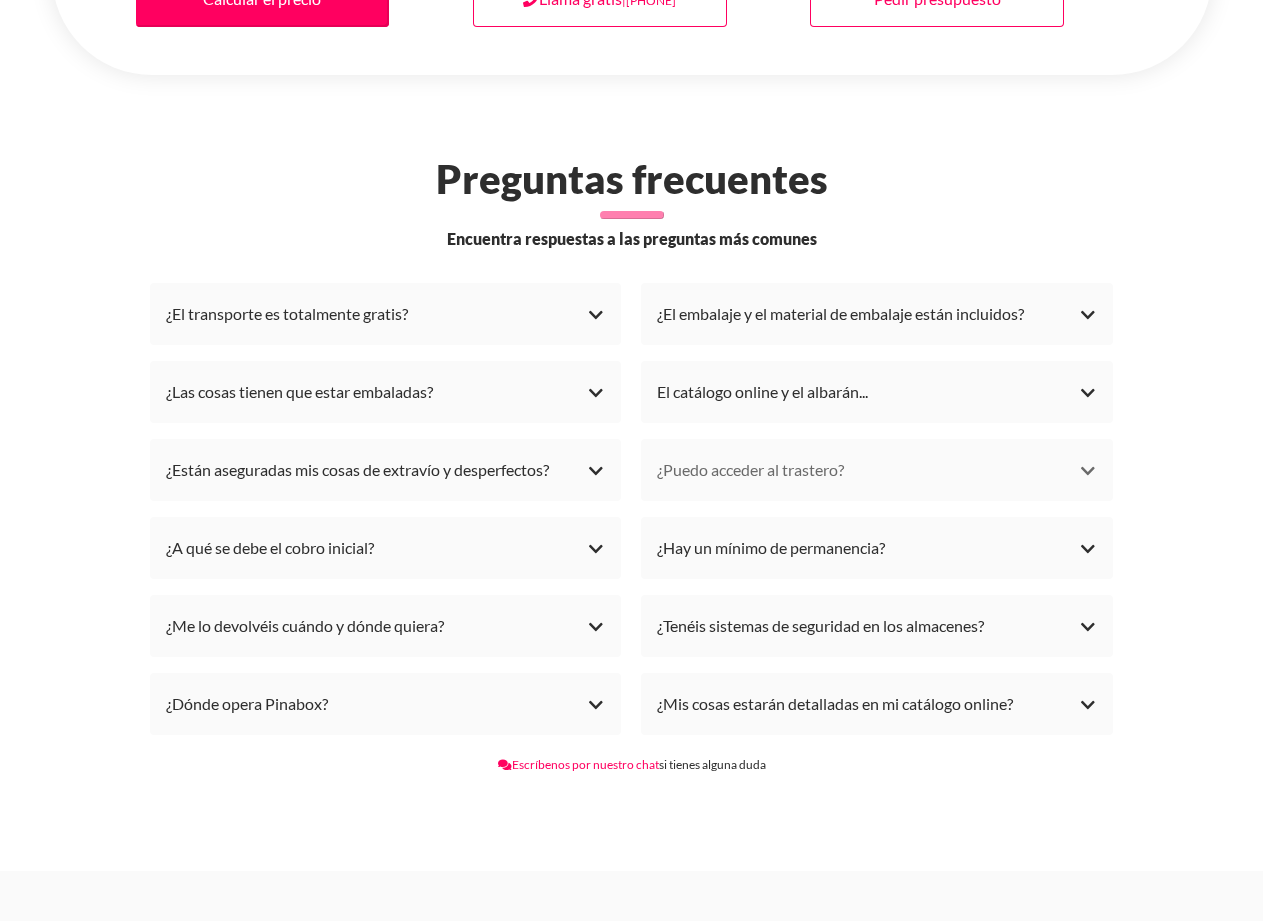 click on "¿Puedo acceder al trastero?" at bounding box center [877, 470] 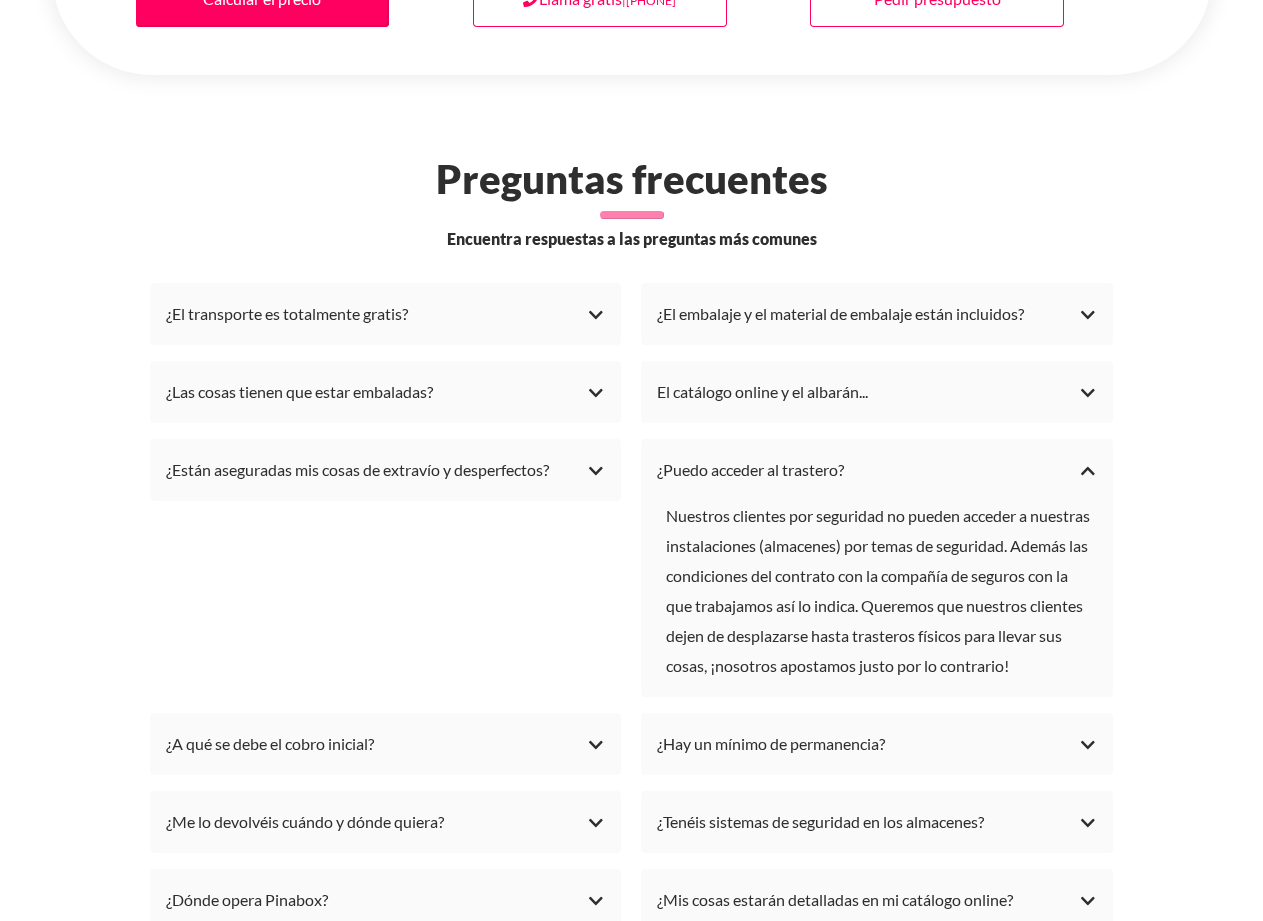 drag, startPoint x: 724, startPoint y: 559, endPoint x: 1025, endPoint y: 697, distance: 331.12686 